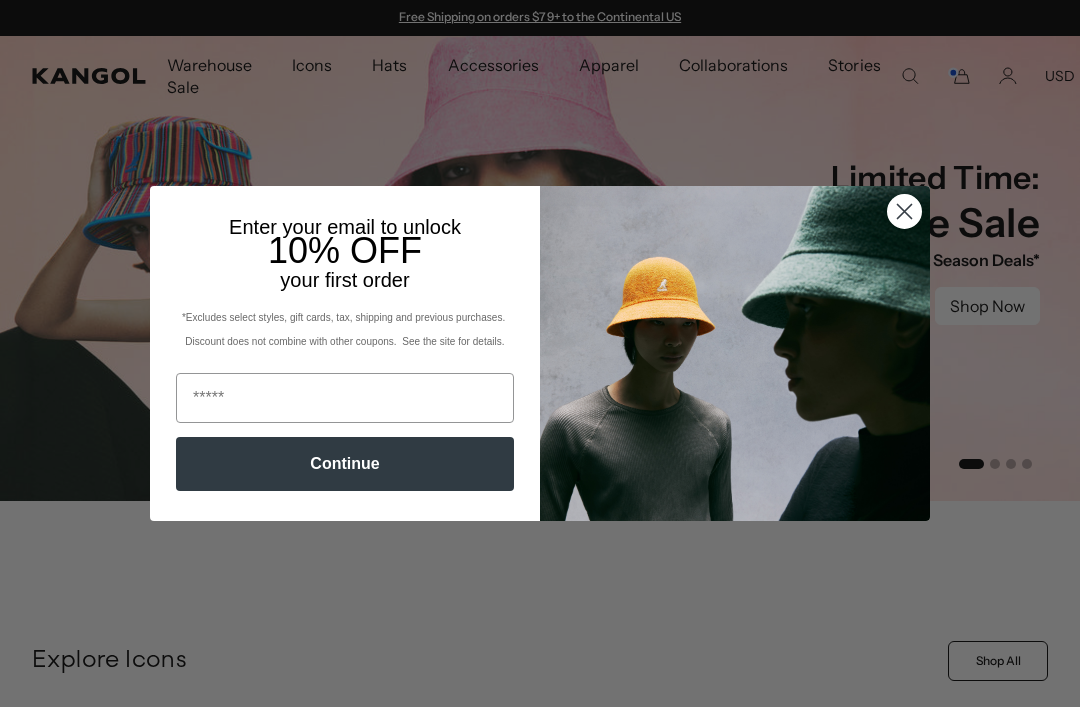 scroll, scrollTop: 0, scrollLeft: 0, axis: both 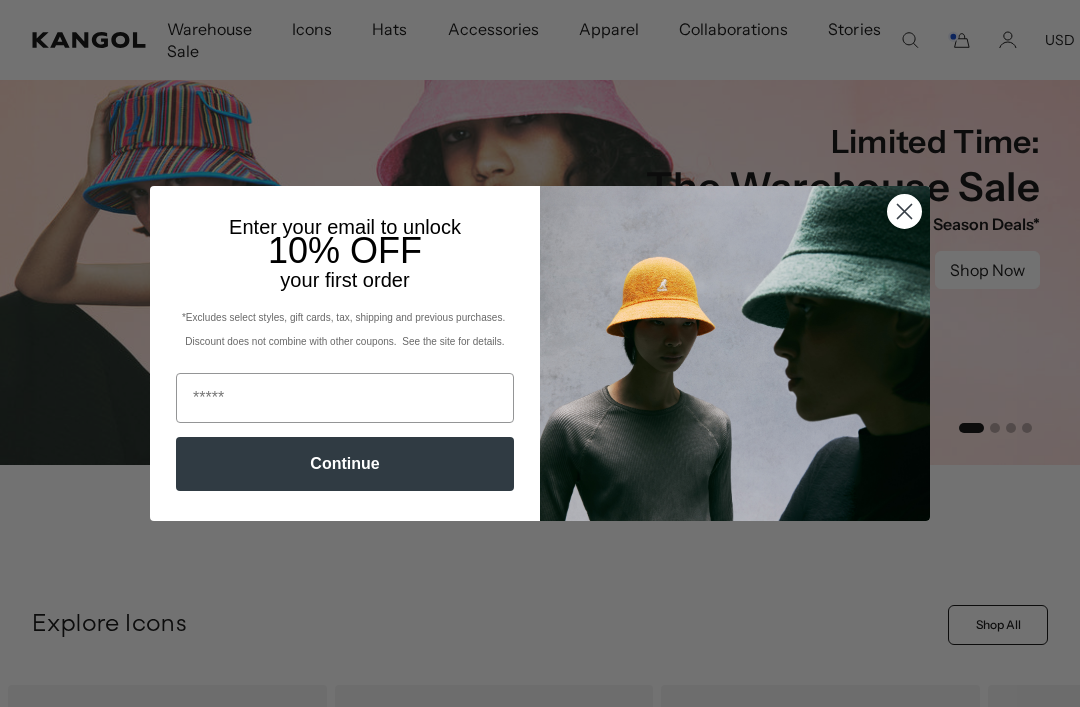 click at bounding box center [345, 398] 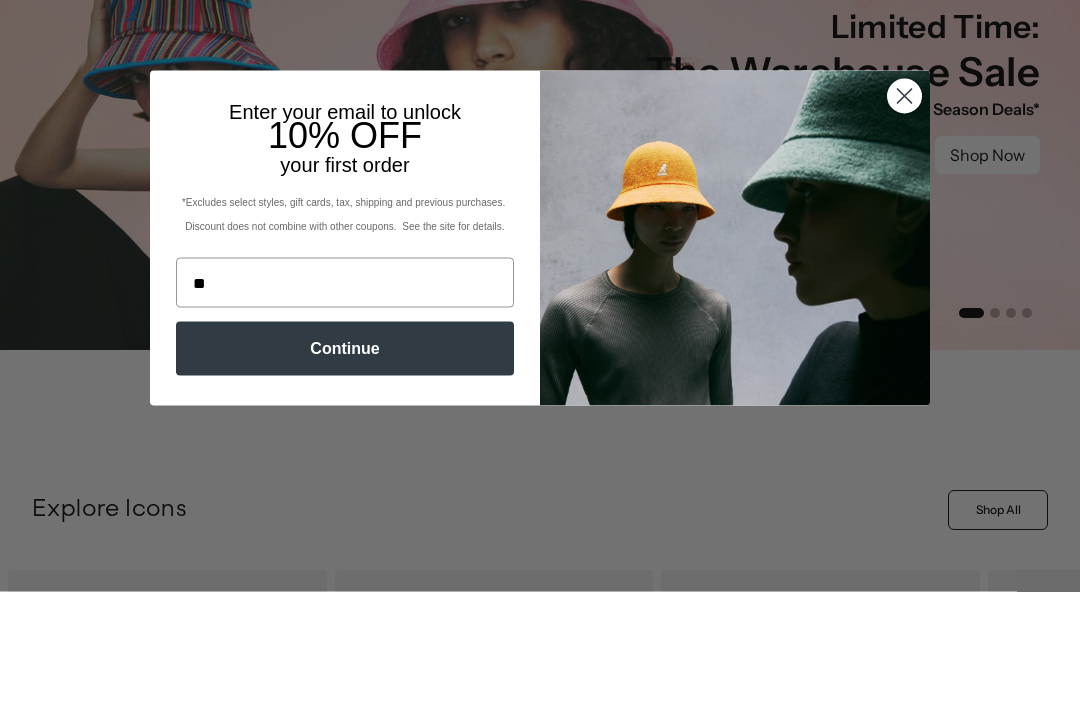 scroll, scrollTop: 0, scrollLeft: 0, axis: both 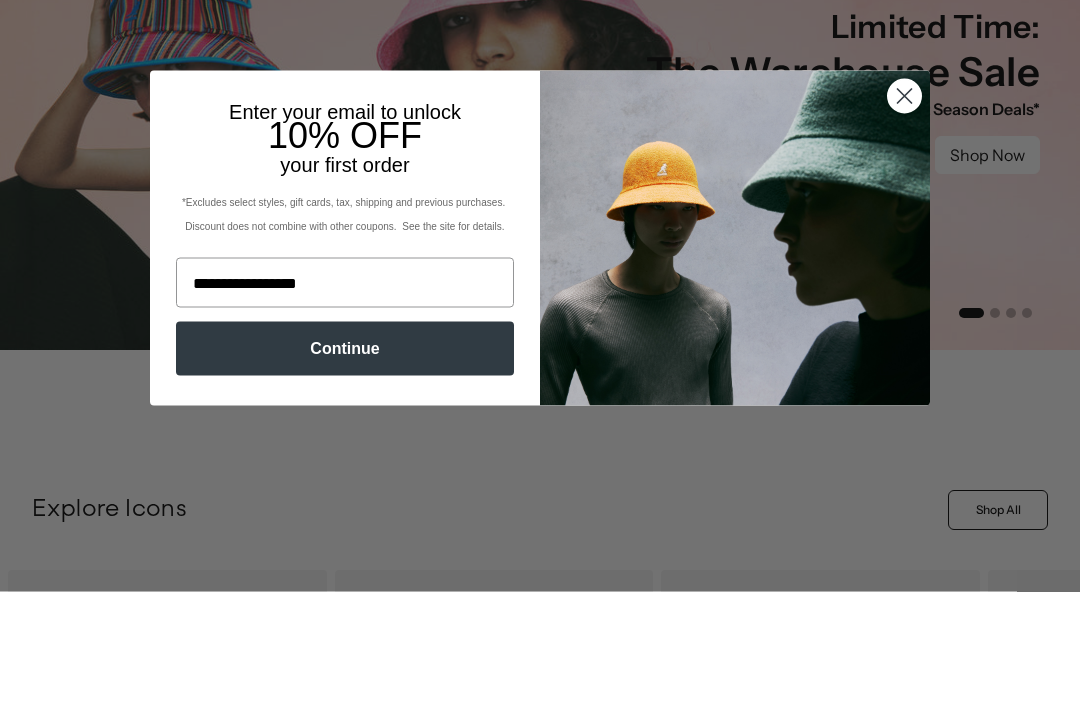 click on "******" at bounding box center [0, 0] 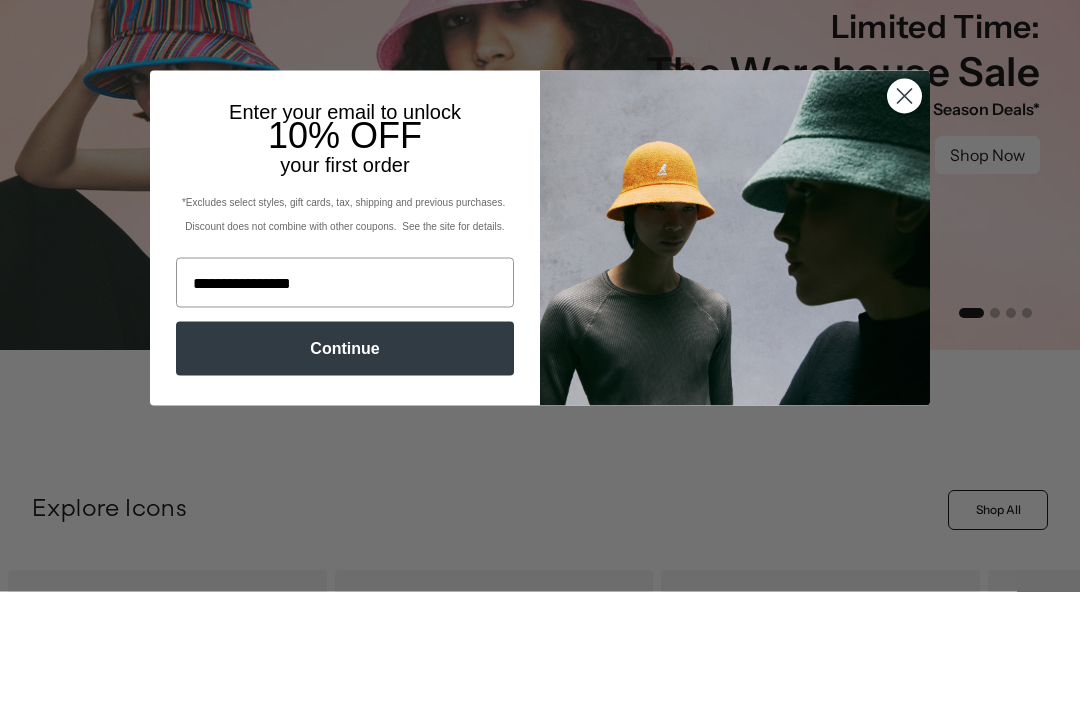 scroll, scrollTop: 0, scrollLeft: 412, axis: horizontal 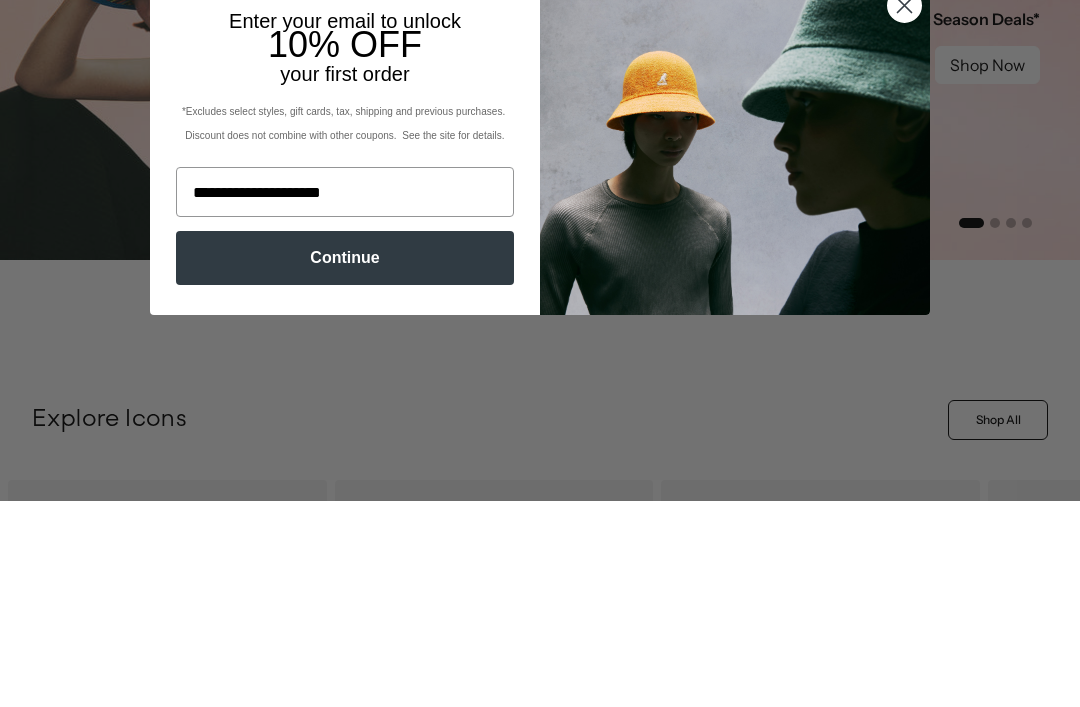 type on "**********" 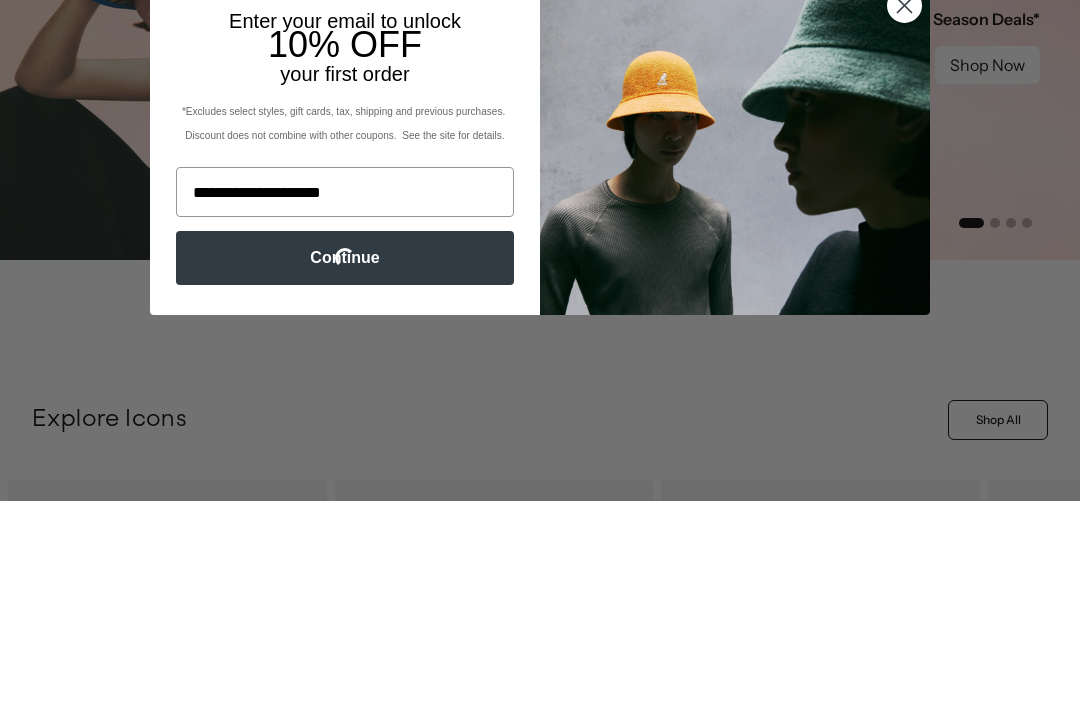 scroll, scrollTop: 242, scrollLeft: 0, axis: vertical 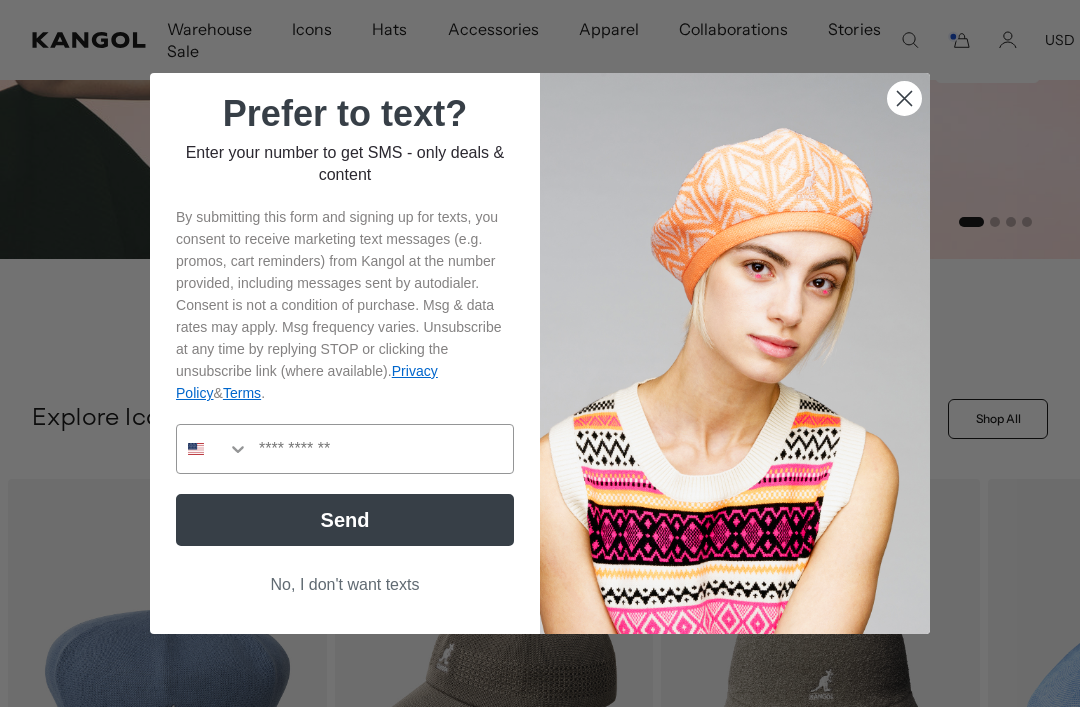 click on "No, I don't want texts" at bounding box center [345, 585] 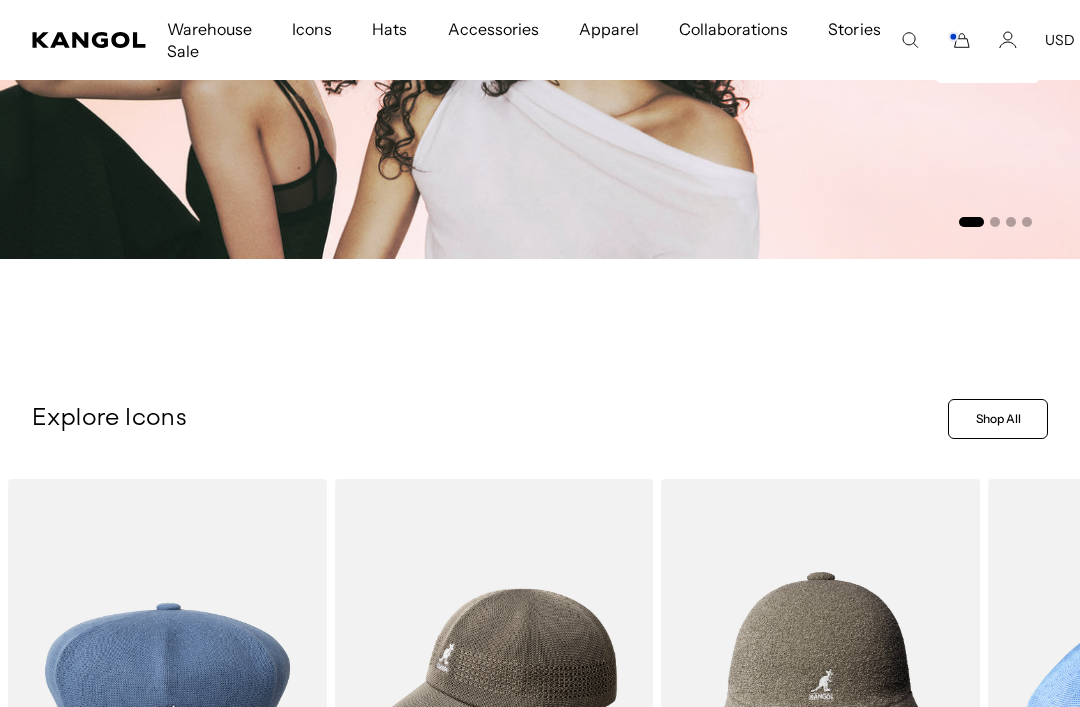scroll, scrollTop: 0, scrollLeft: 412, axis: horizontal 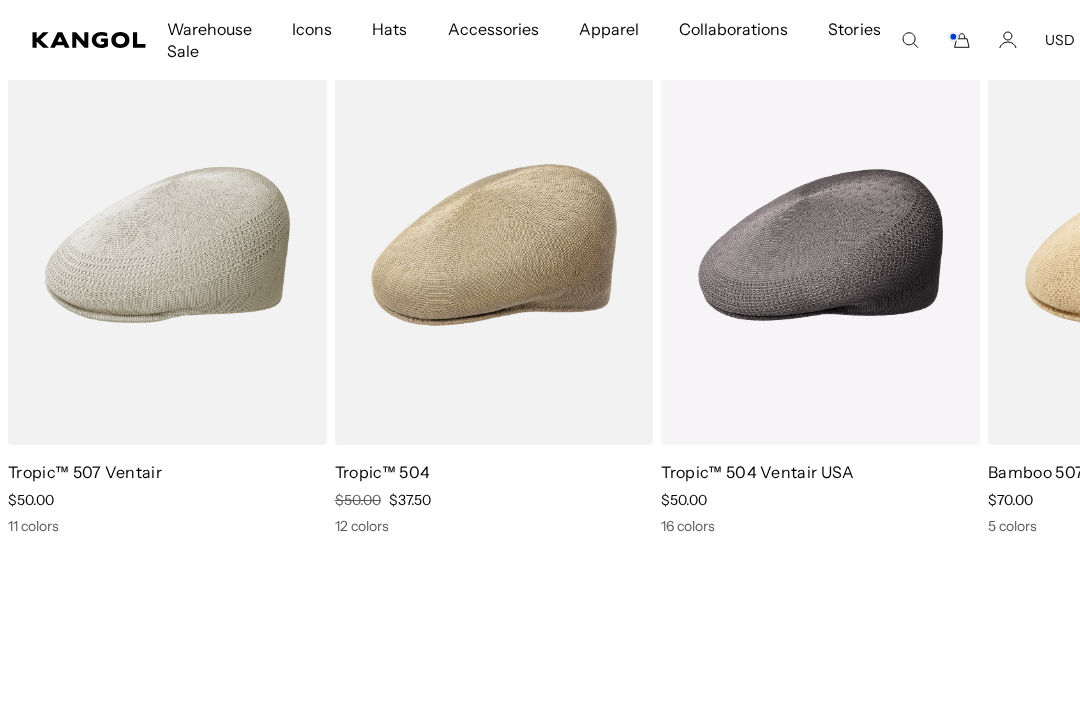 click at bounding box center (0, 0) 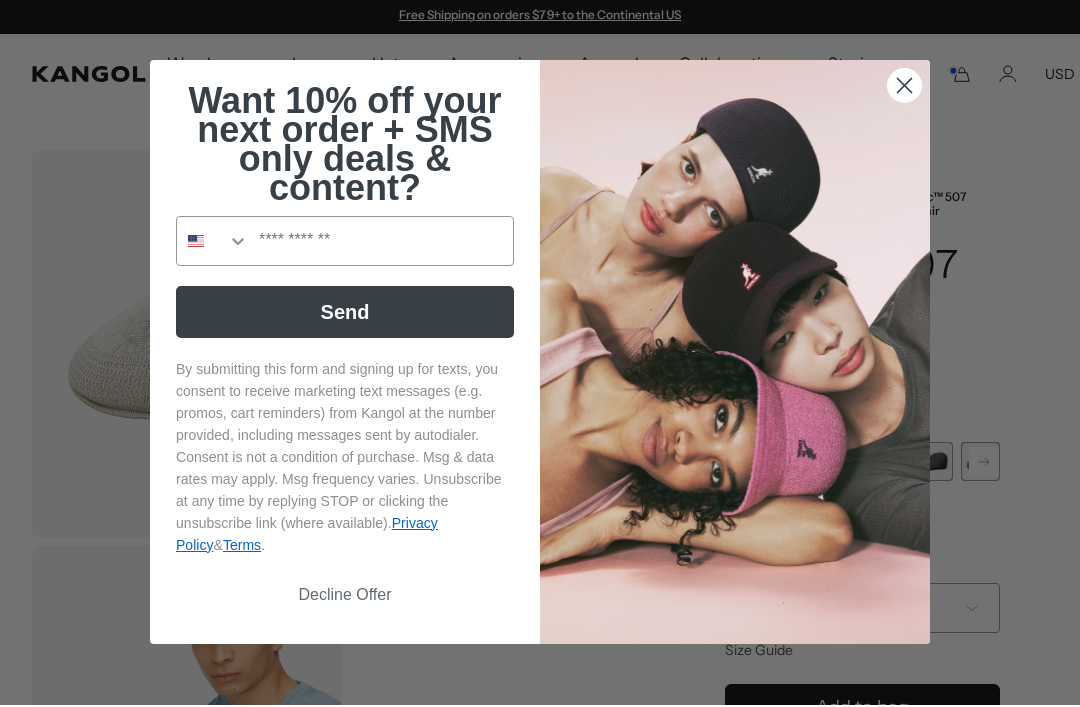 scroll, scrollTop: 5, scrollLeft: 0, axis: vertical 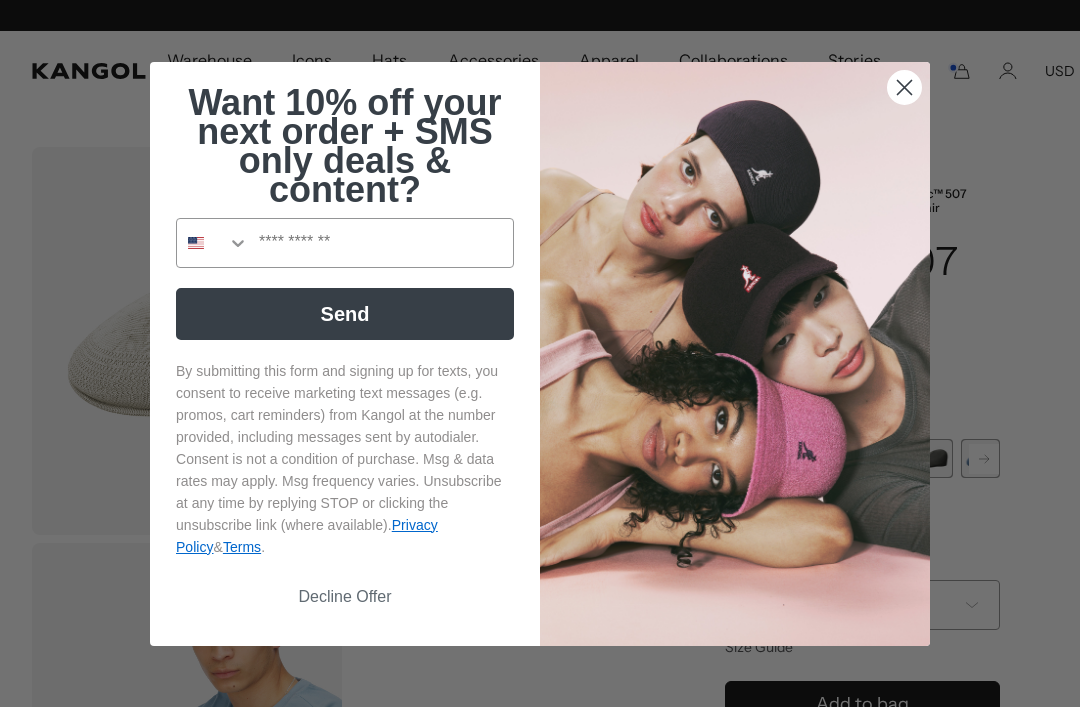 click at bounding box center [735, 354] 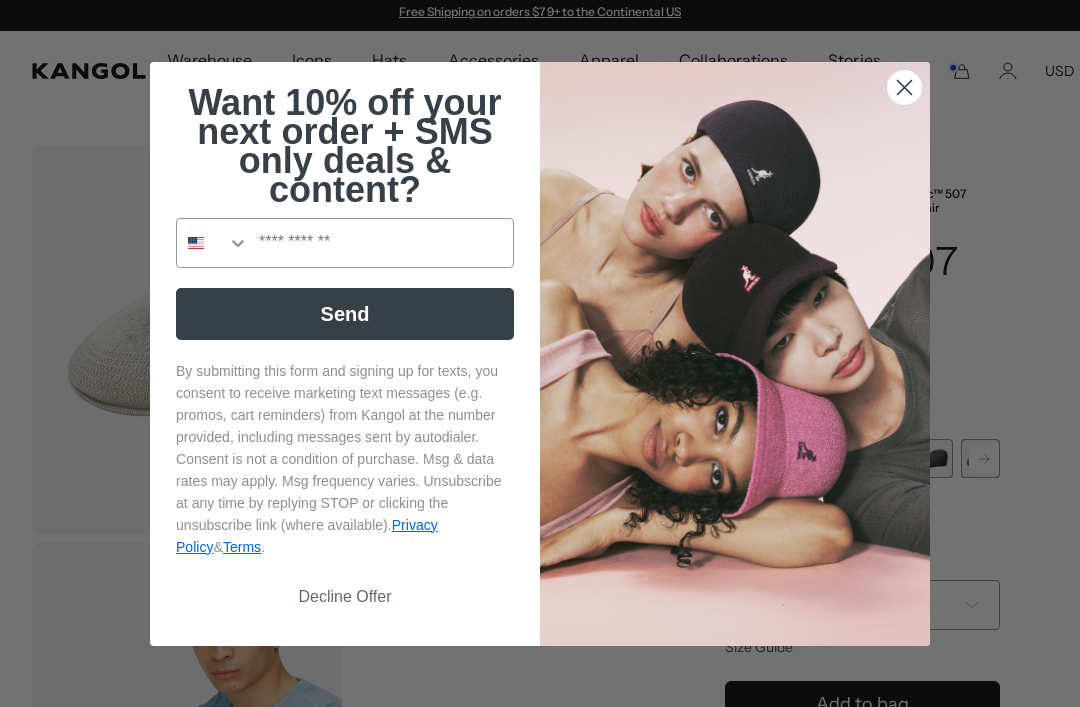 scroll, scrollTop: 0, scrollLeft: 412, axis: horizontal 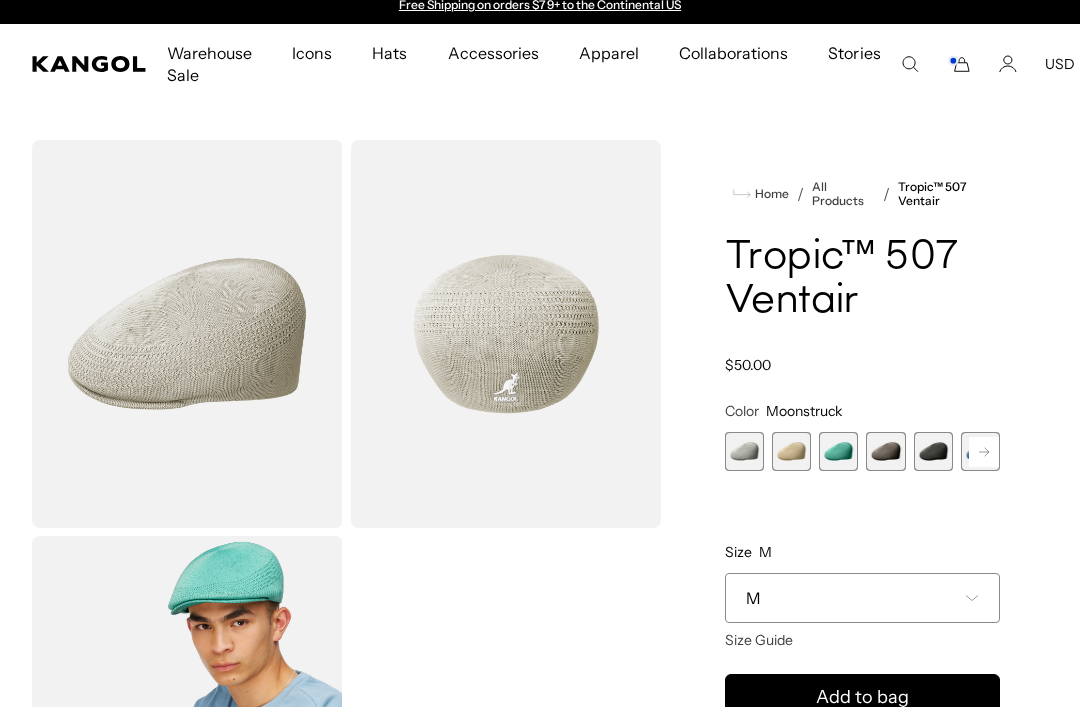 click at bounding box center (744, 451) 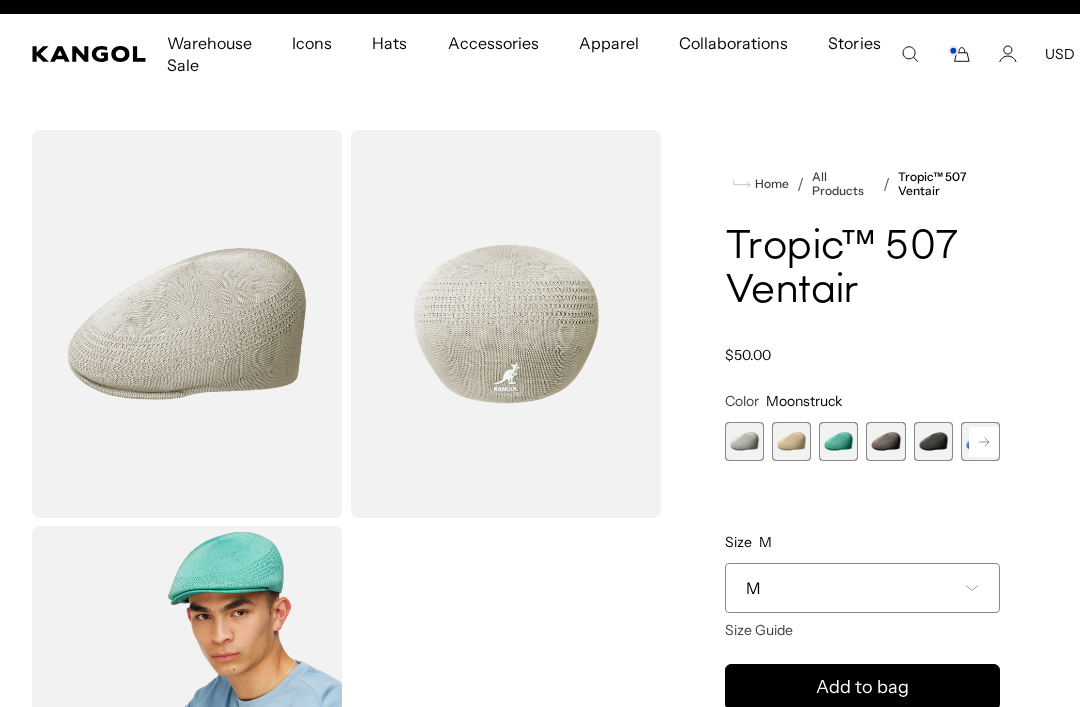 scroll, scrollTop: 114, scrollLeft: 0, axis: vertical 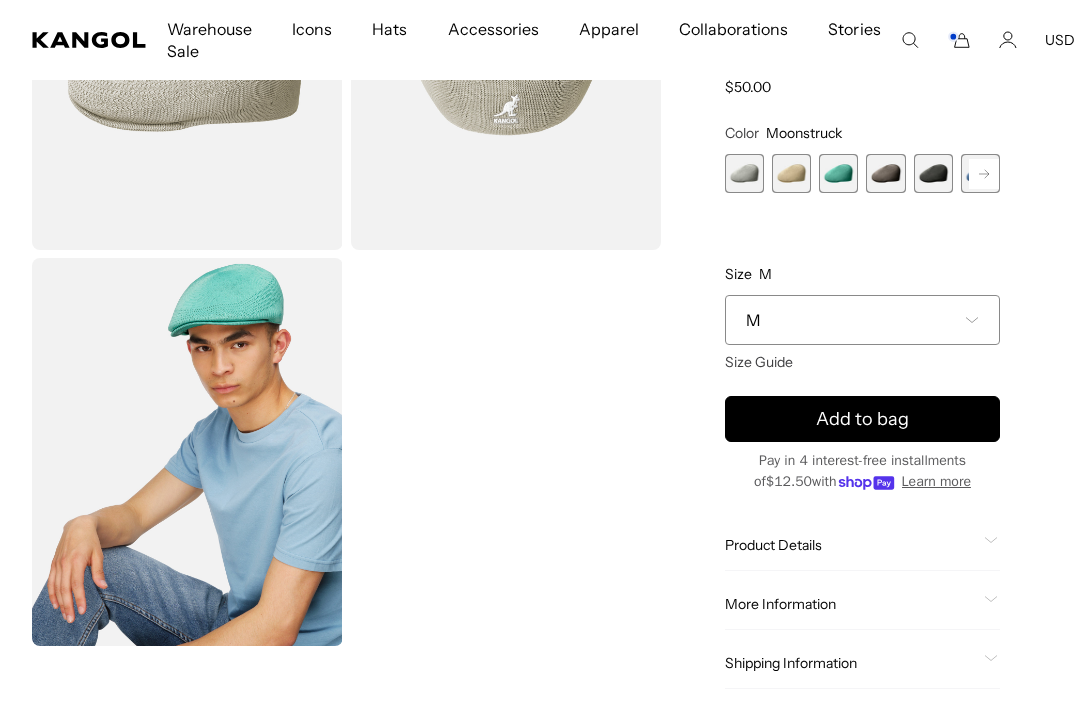 click on "Shipping Information
Ship to  43212 Standard Shipping : Monday, July 21 Expedited Shipping : Thursday, July 17" 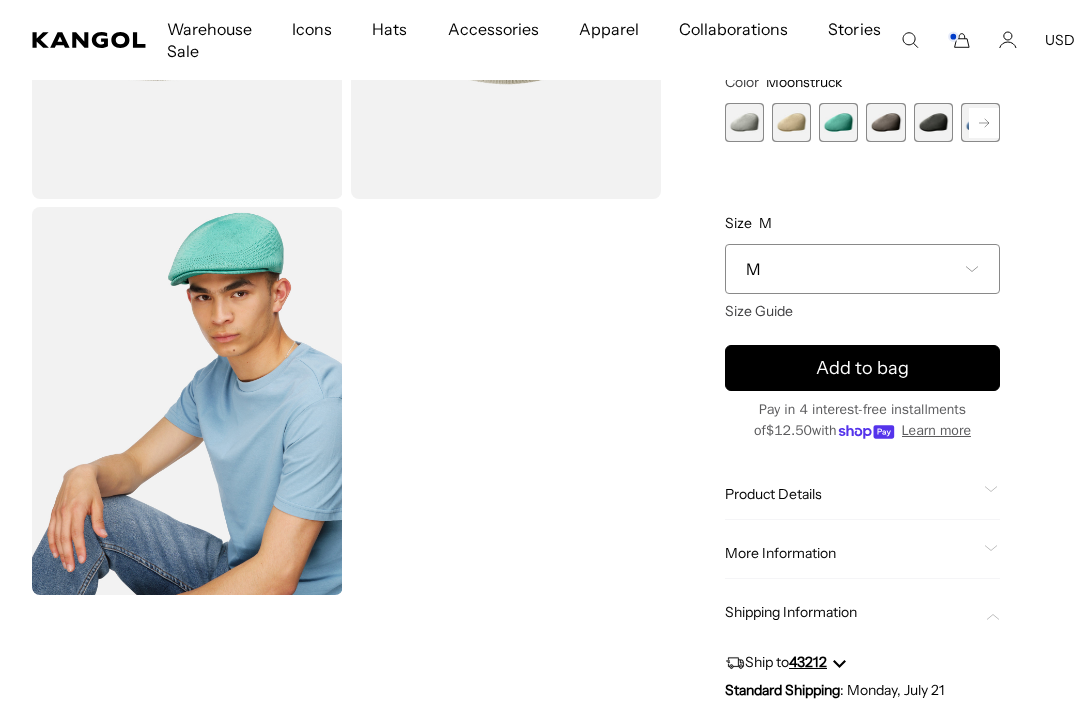 scroll, scrollTop: 354, scrollLeft: 0, axis: vertical 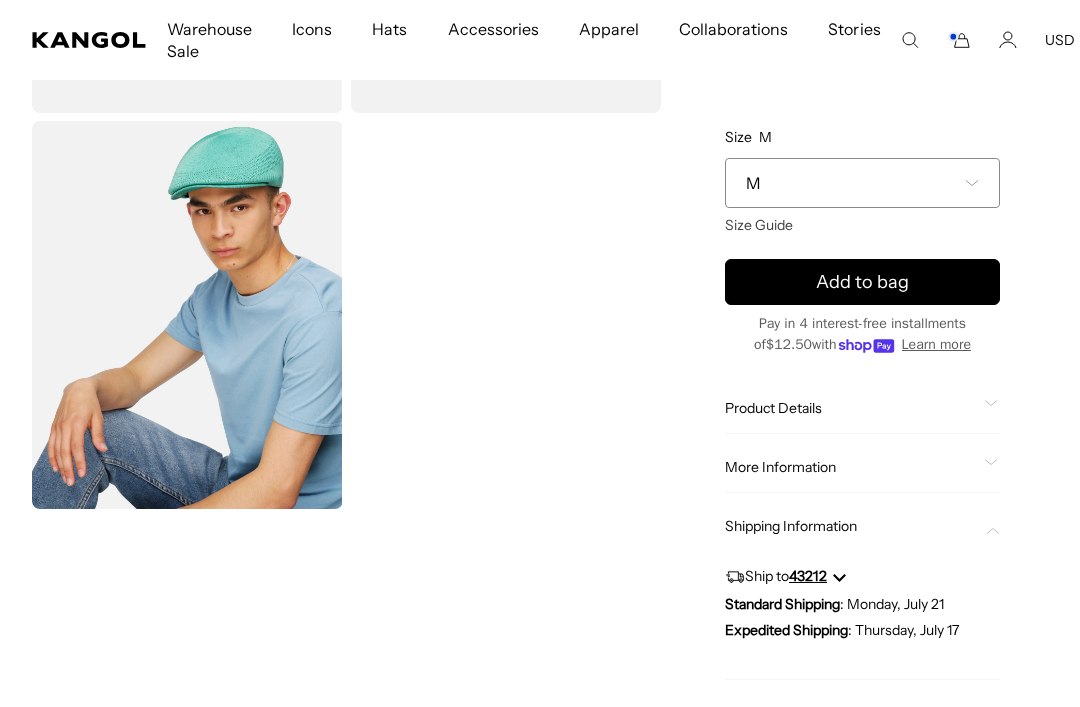 click on "More Information" 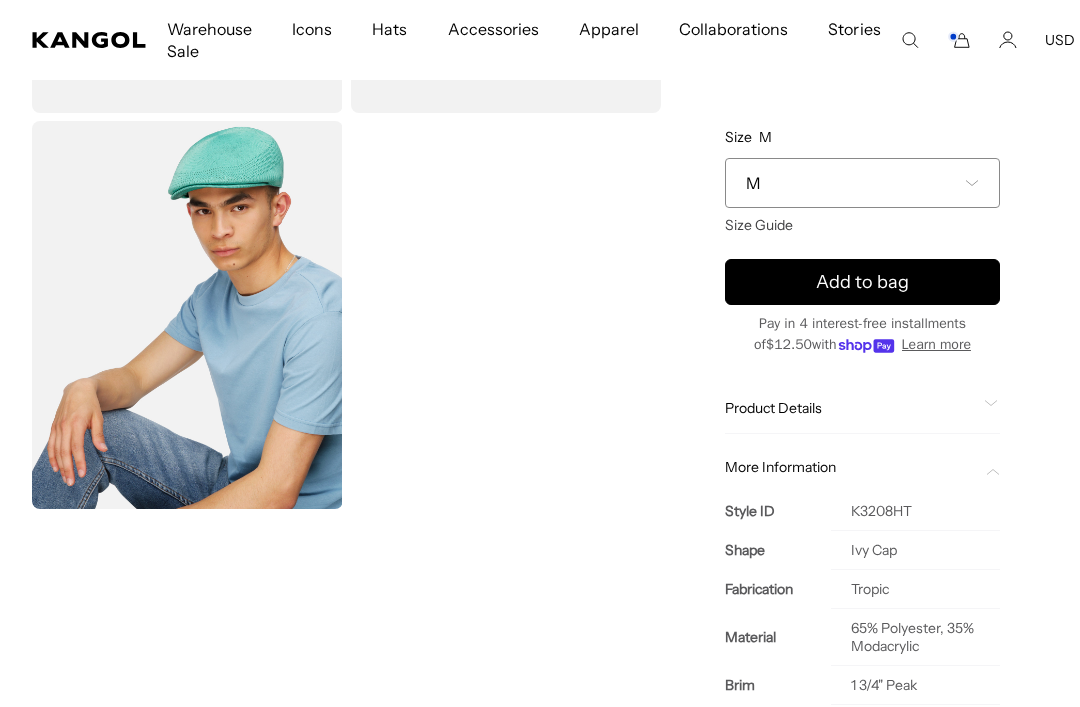scroll, scrollTop: 0, scrollLeft: 412, axis: horizontal 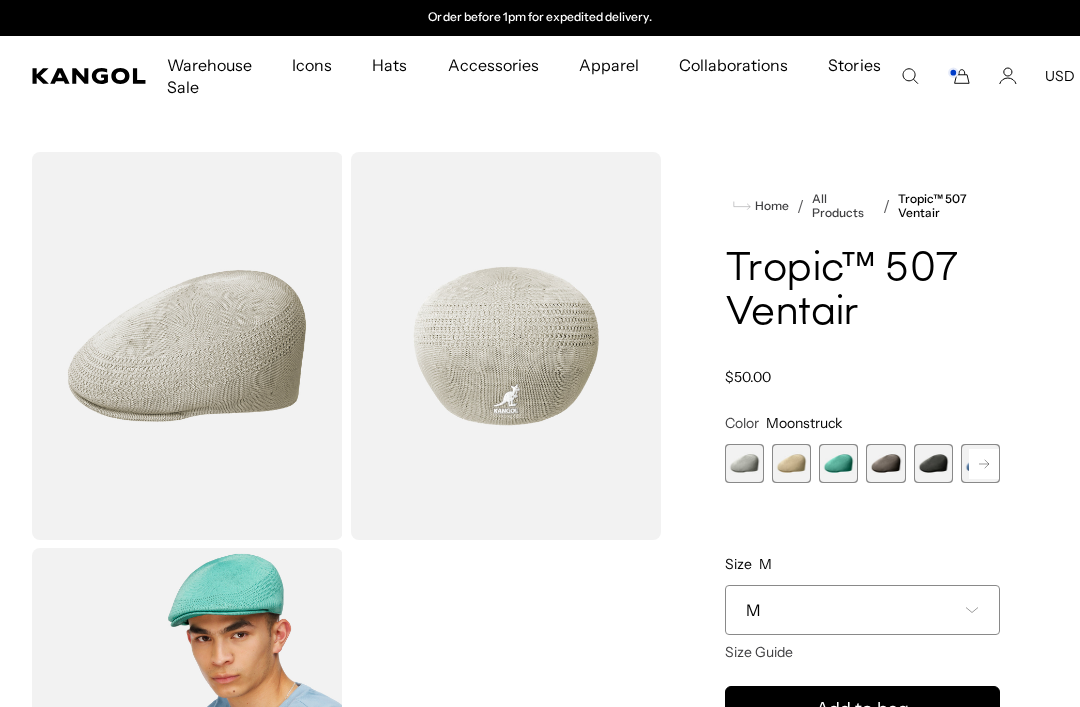 click on "Loading...
Home
/
All Products
/
Tropic™ 507 Ventair
Tropic™ 507 Ventair
Regular price
$50.00
Regular price
Sale price
$50.00
Color" at bounding box center (540, 802) 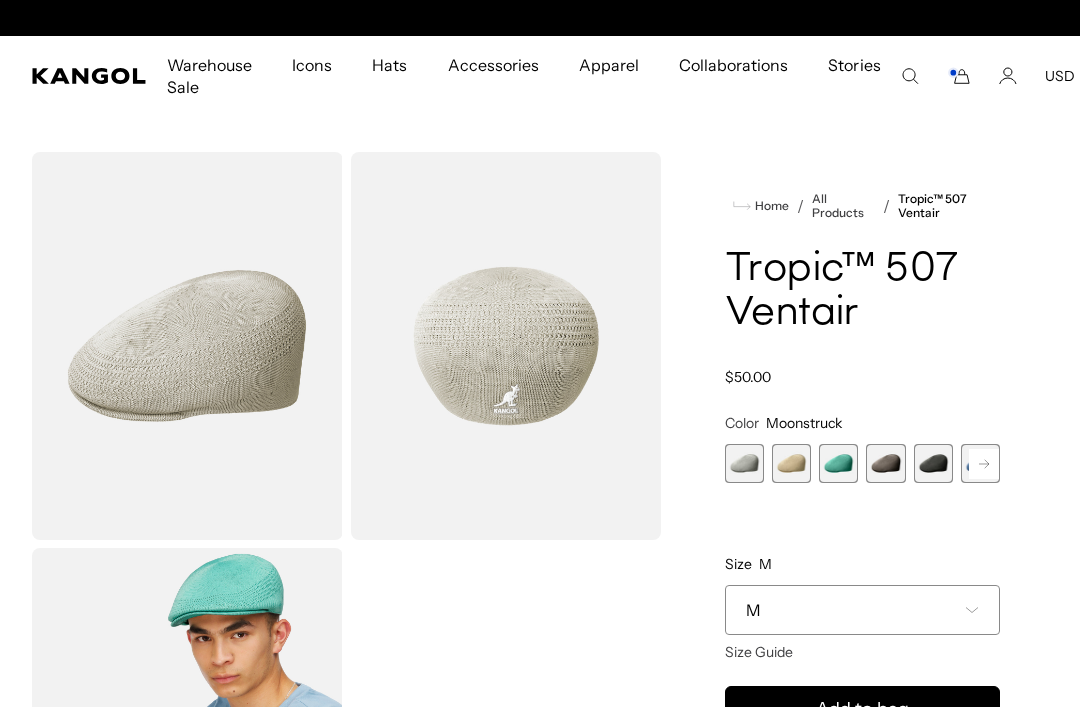click at bounding box center [838, 463] 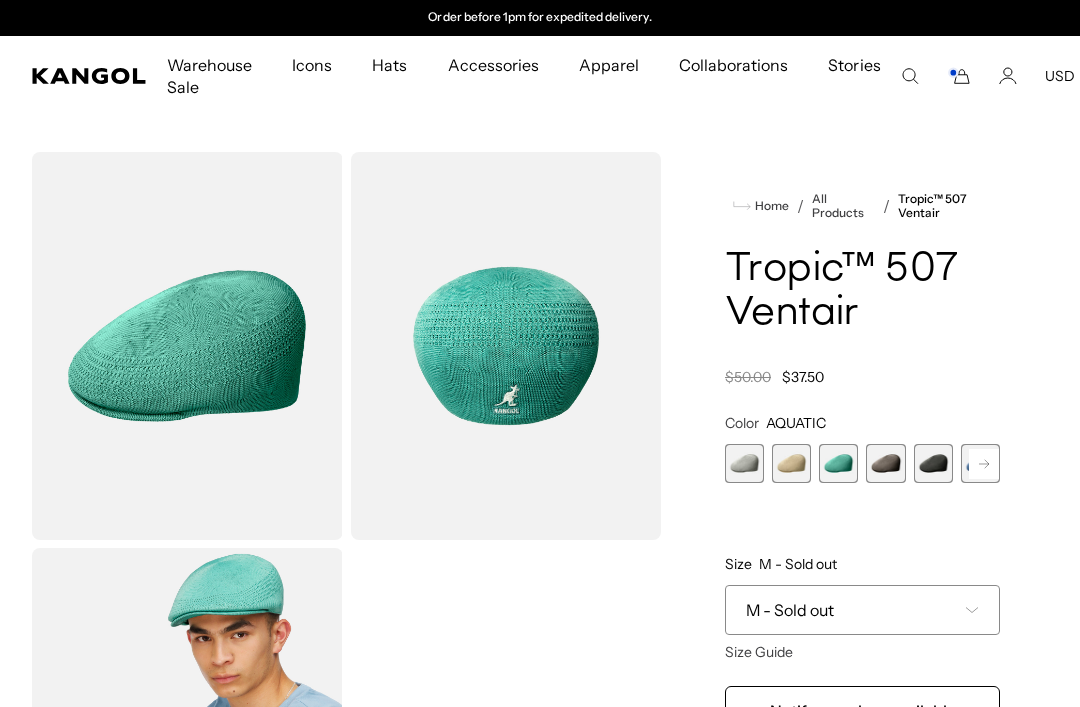click at bounding box center (885, 463) 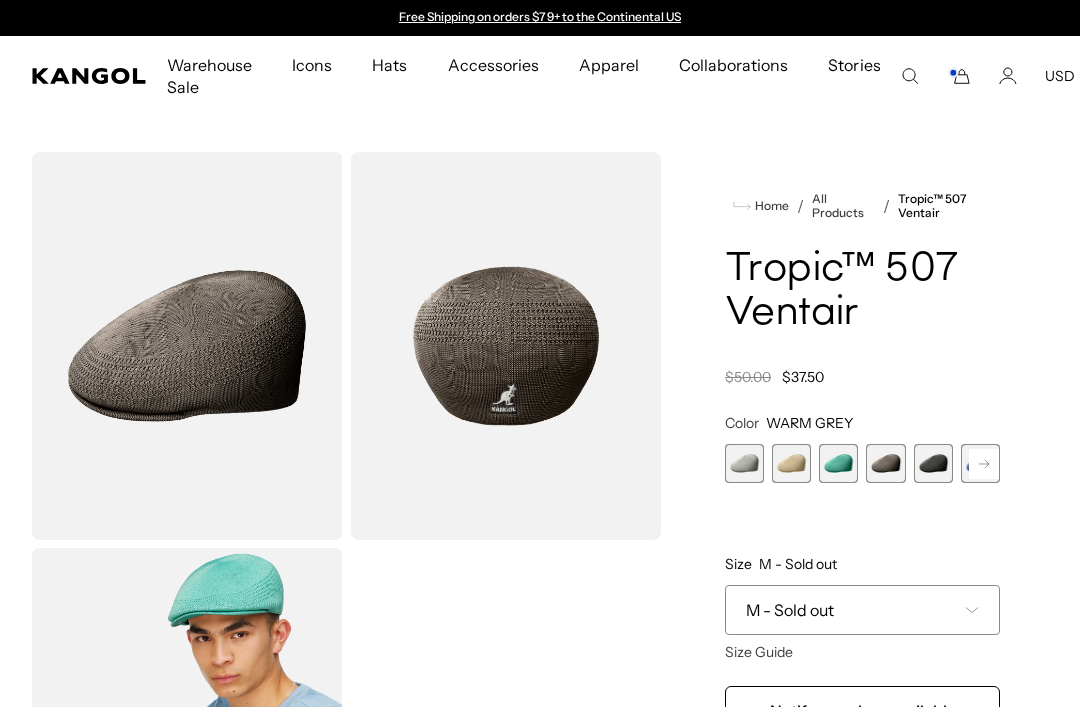 click at bounding box center (933, 463) 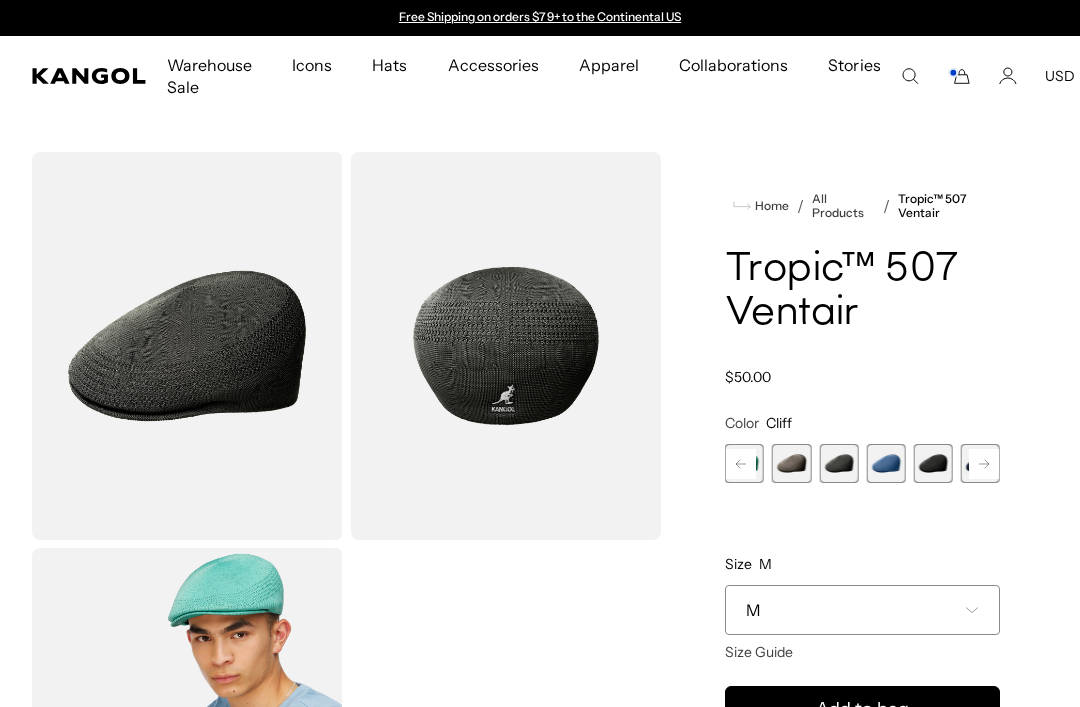 click 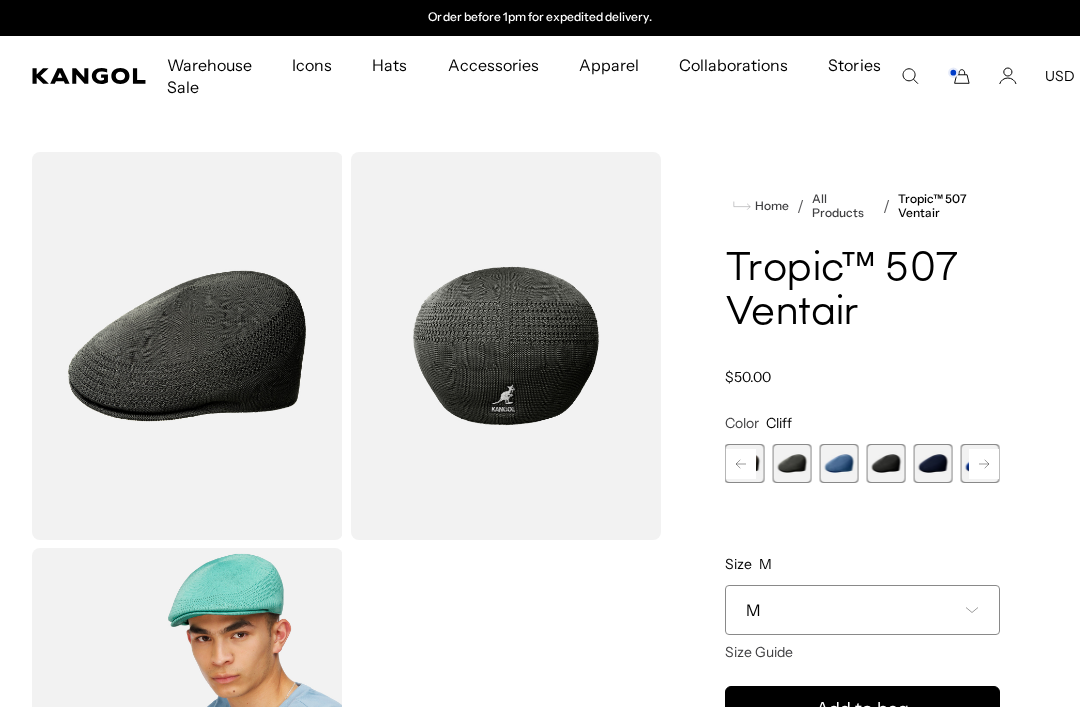 click at bounding box center [838, 463] 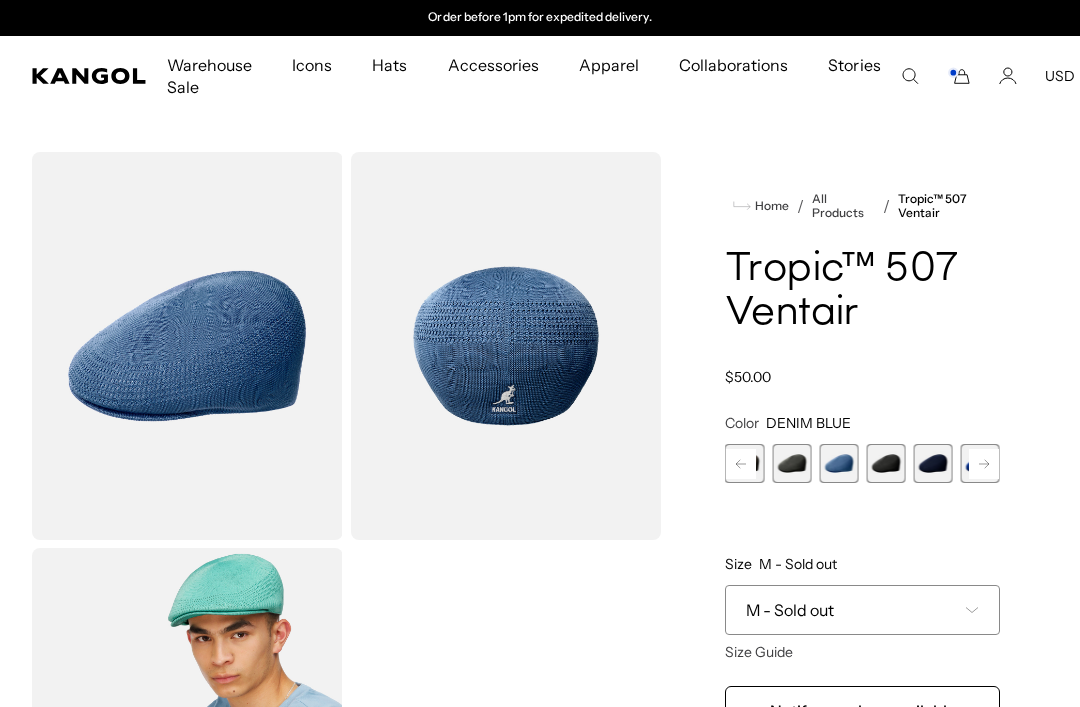 click at bounding box center [885, 463] 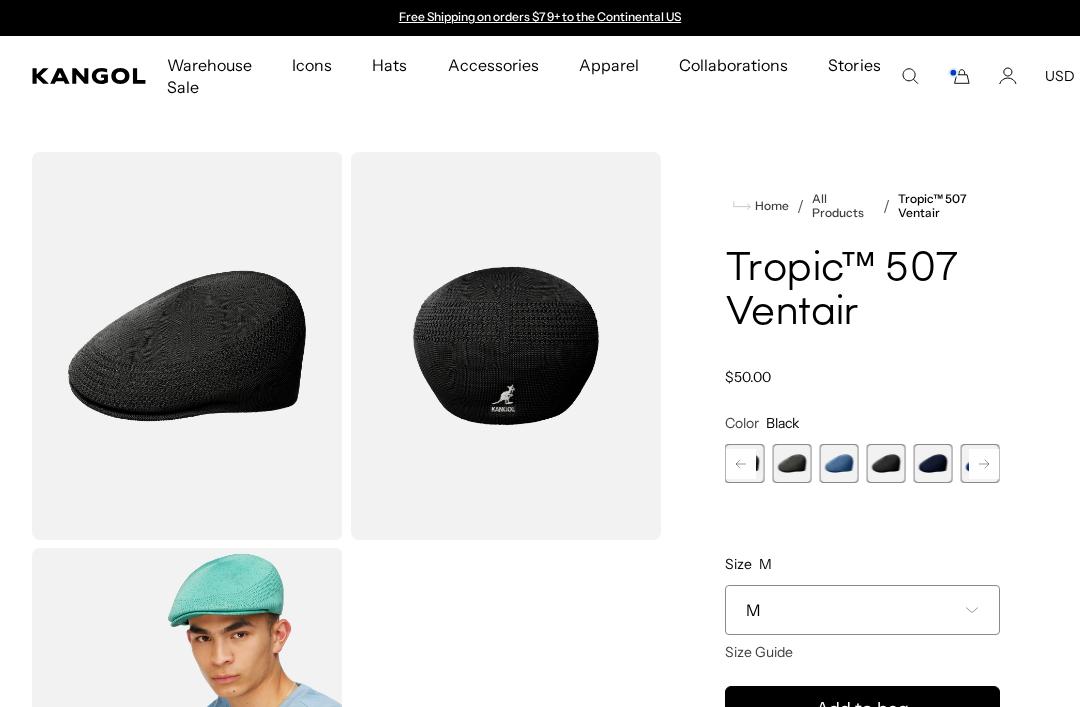 click at bounding box center (933, 463) 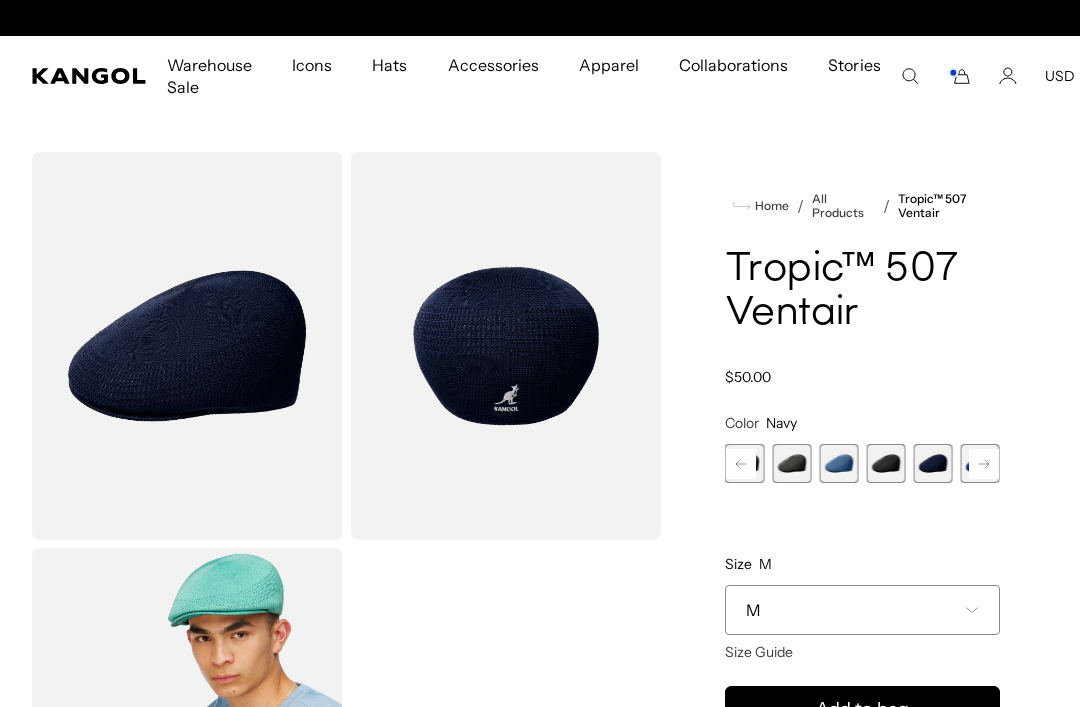 scroll, scrollTop: 0, scrollLeft: 412, axis: horizontal 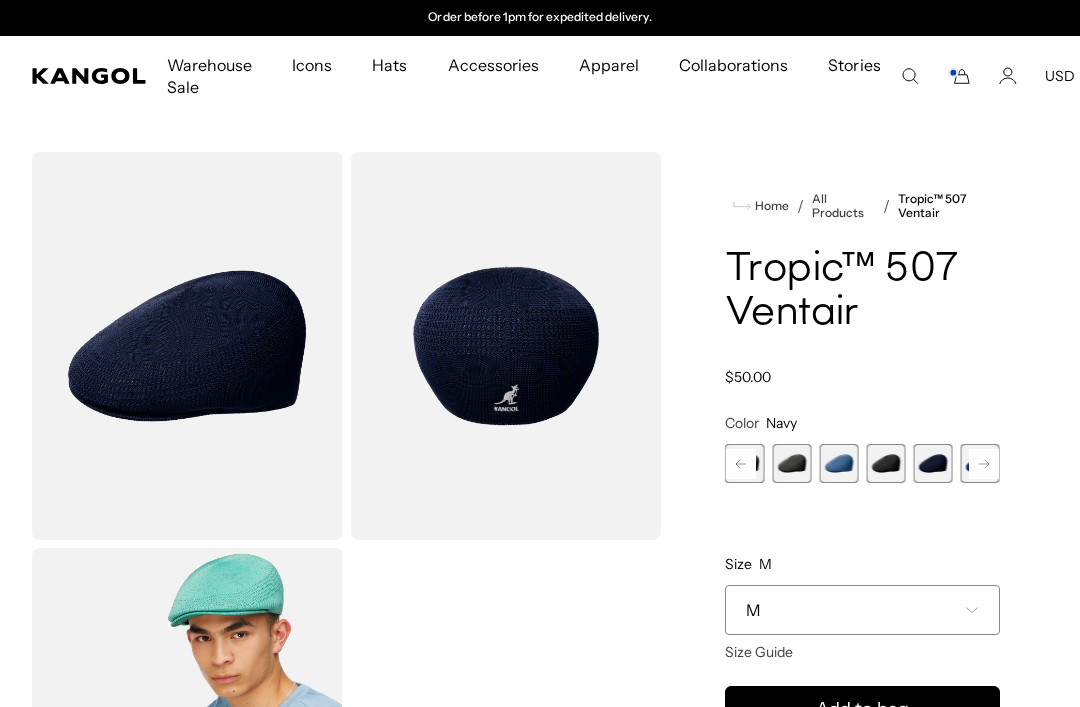 click 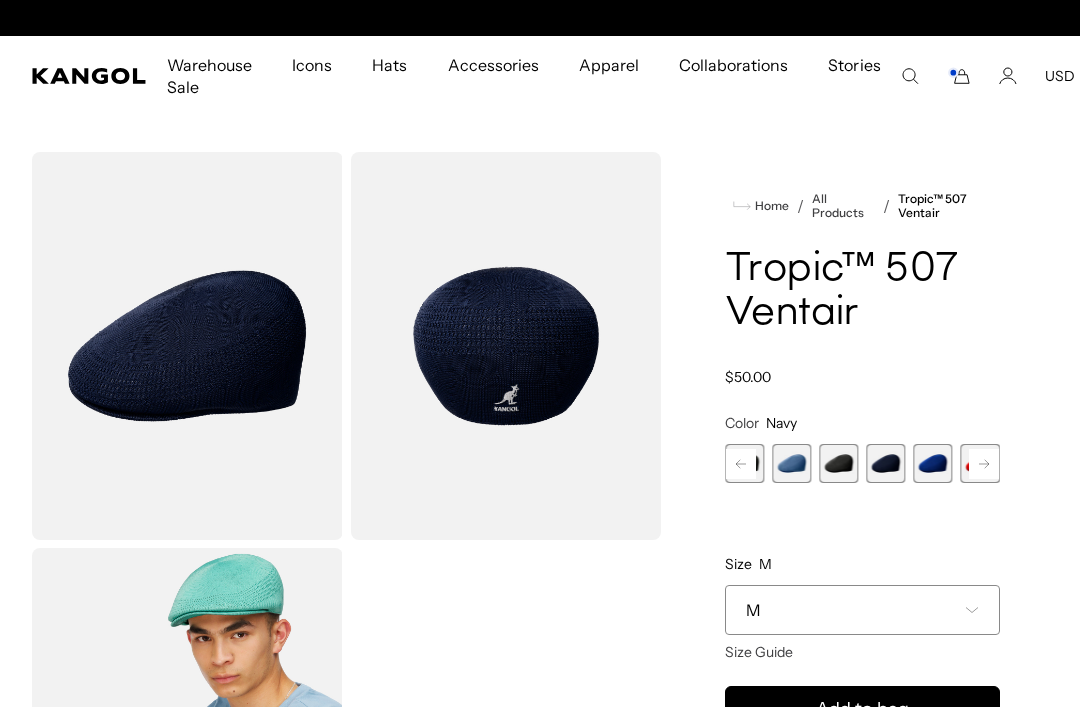 scroll, scrollTop: 0, scrollLeft: 0, axis: both 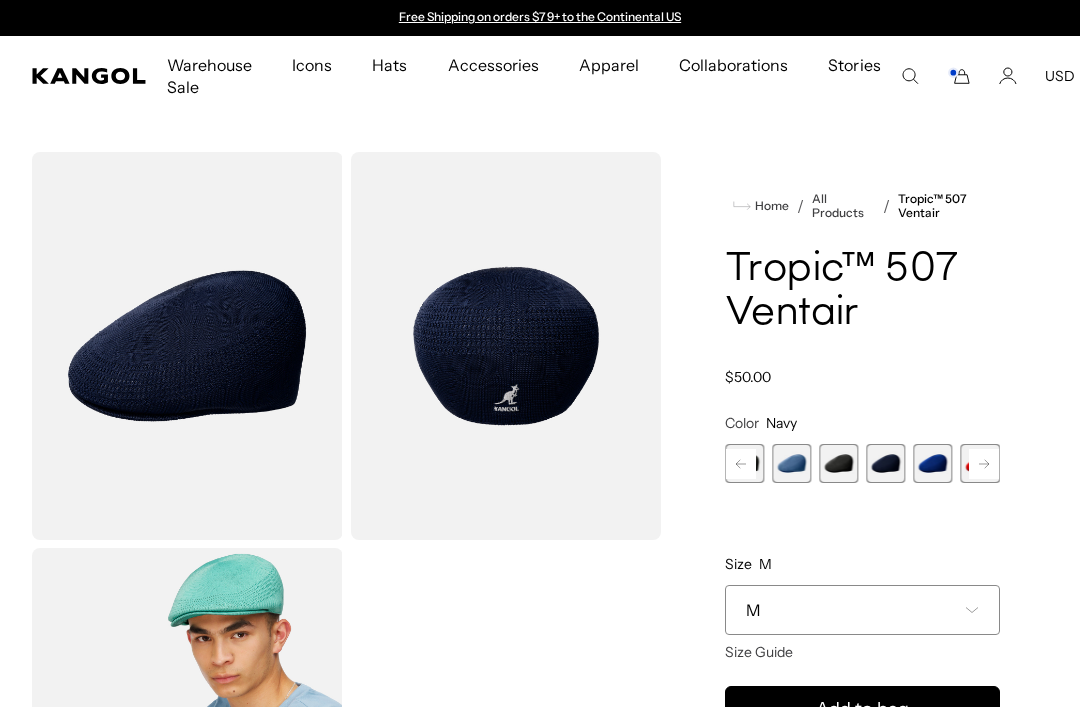 click at bounding box center [980, 463] 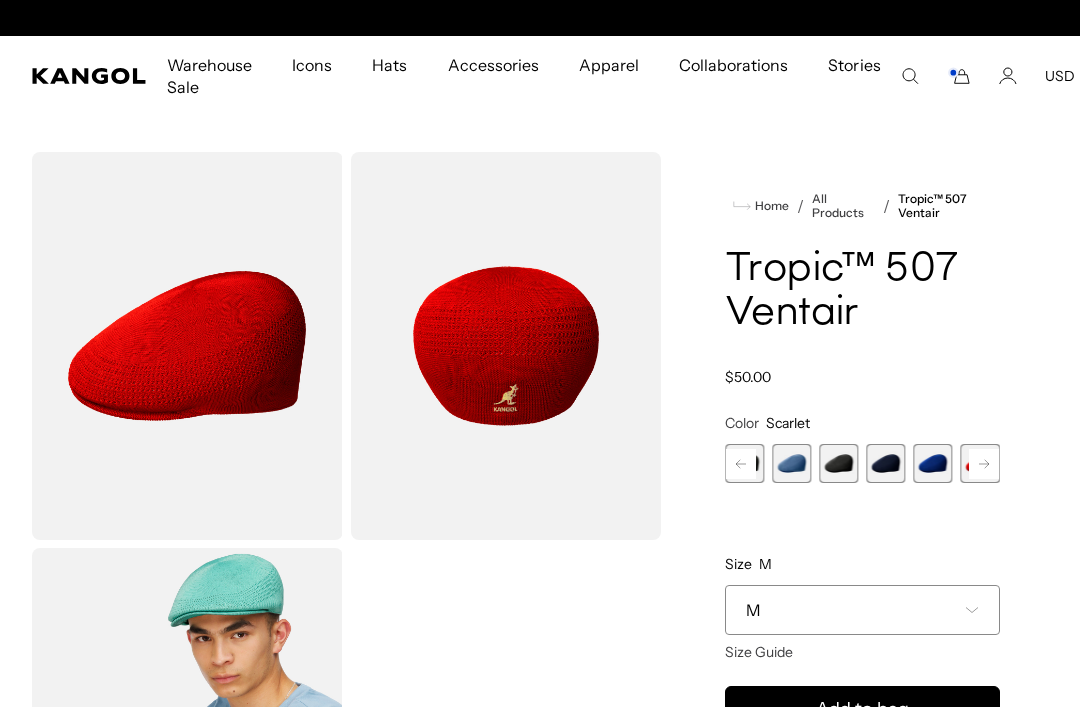 scroll, scrollTop: 0, scrollLeft: 412, axis: horizontal 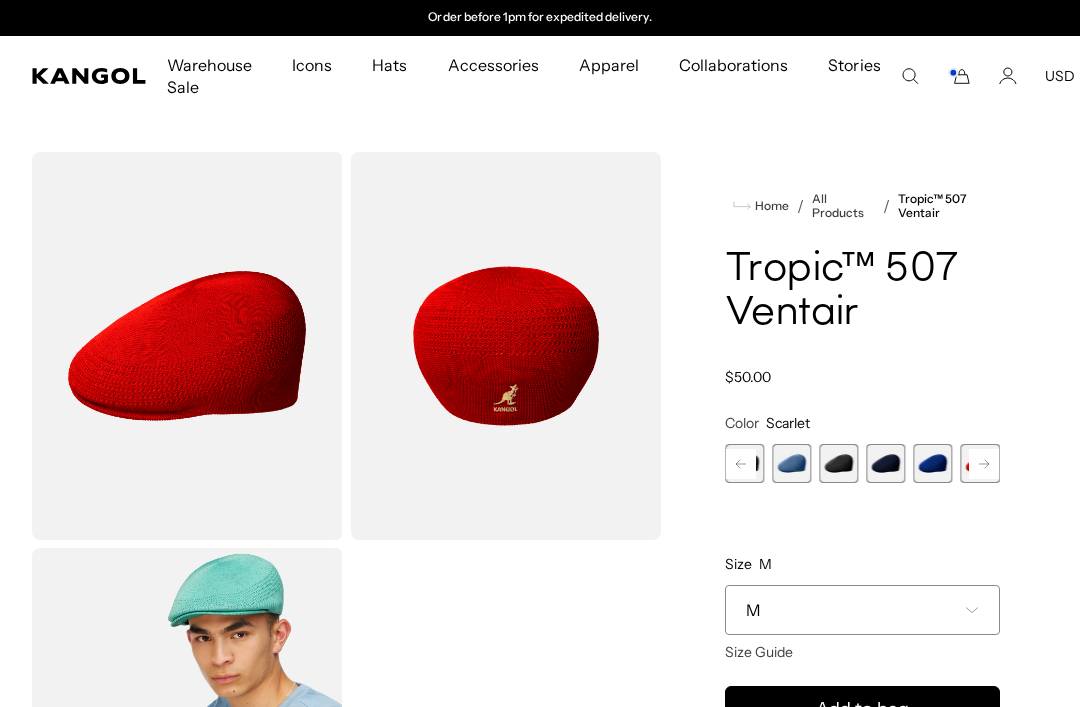 click 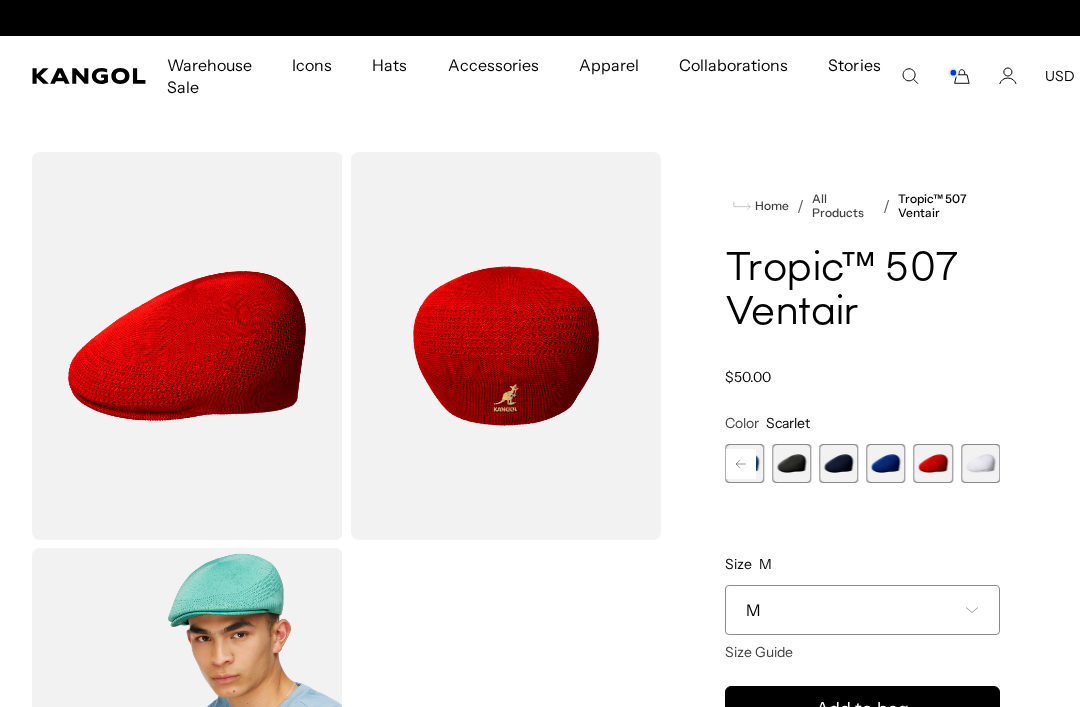 scroll, scrollTop: 0, scrollLeft: 0, axis: both 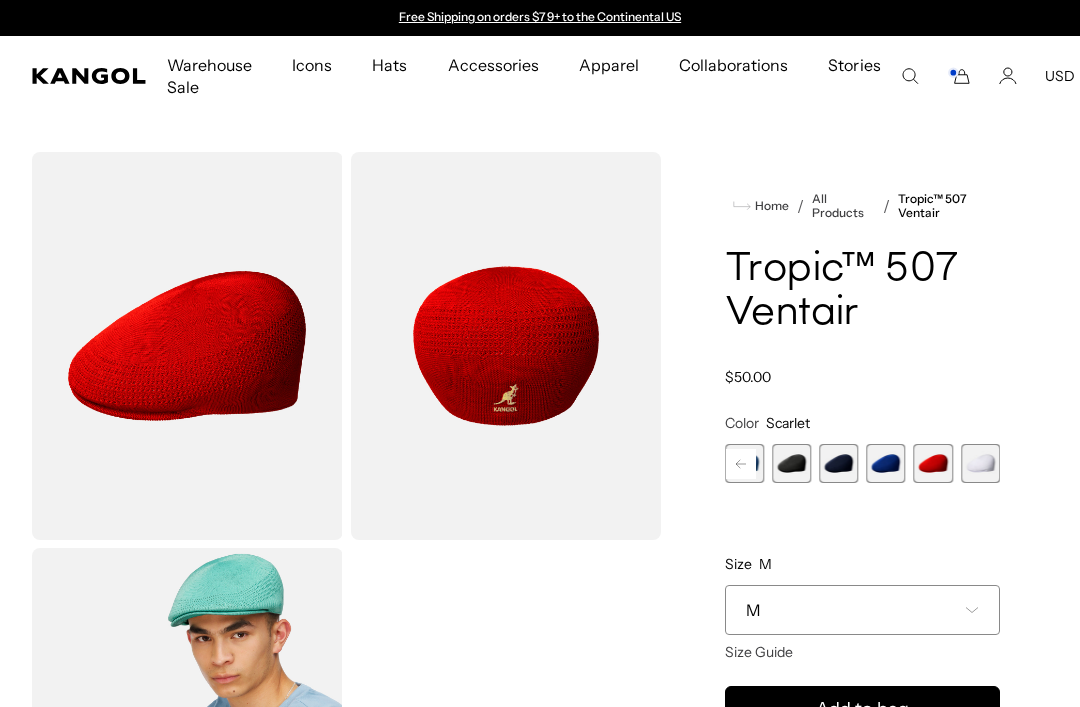 click at bounding box center (886, 463) 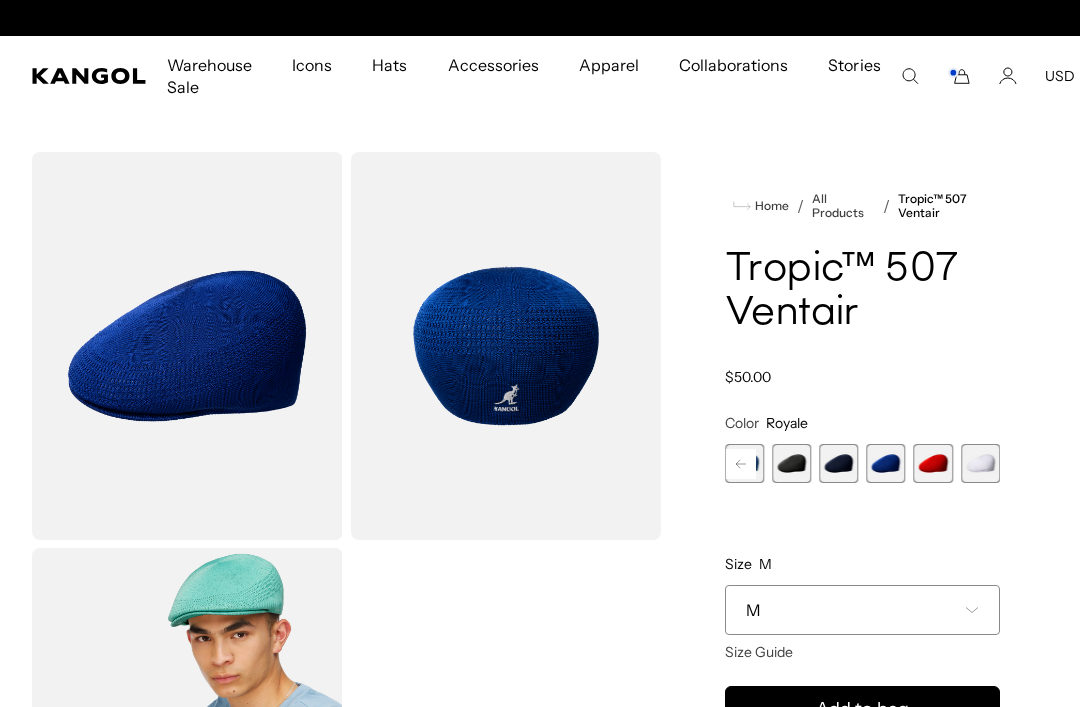 scroll, scrollTop: 0, scrollLeft: 412, axis: horizontal 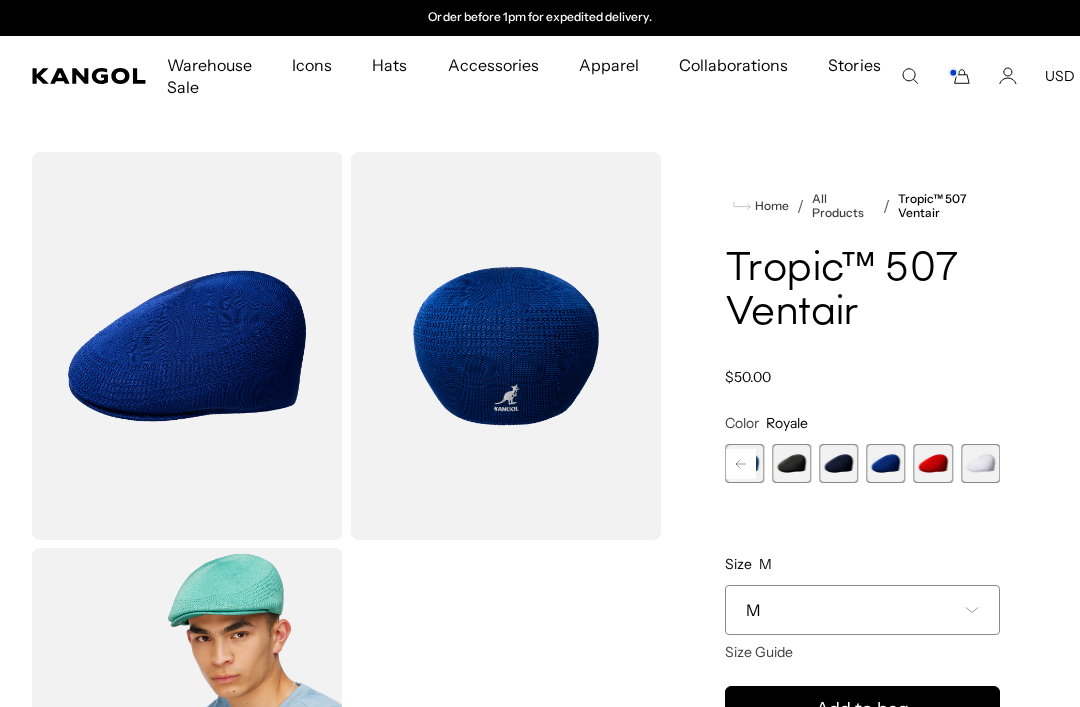 click on "Color
Royale
Previous
Next
Moonstruck
Variant sold out or unavailable
Beige
Variant sold out or unavailable
AQUATIC
Variant sold out or unavailable
WARM GREY
Variant sold out or unavailable
Cliff
Variant sold out or unavailable
DENIM BLUE
Variant sold out or unavailable" at bounding box center [862, 528] 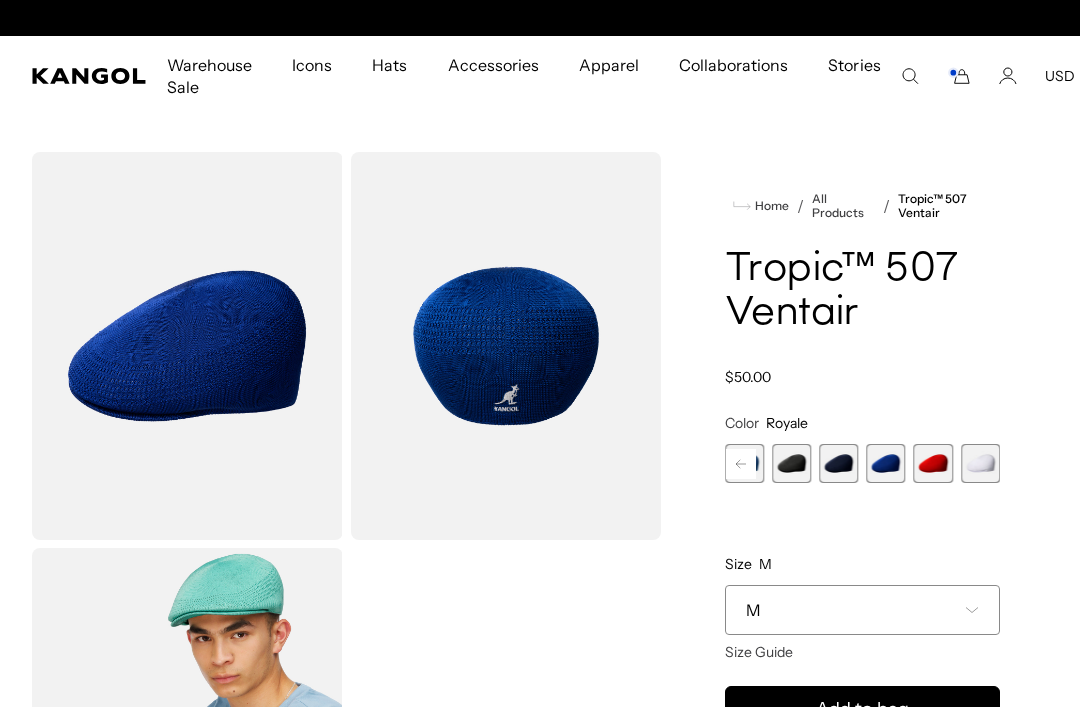 scroll, scrollTop: 0, scrollLeft: 0, axis: both 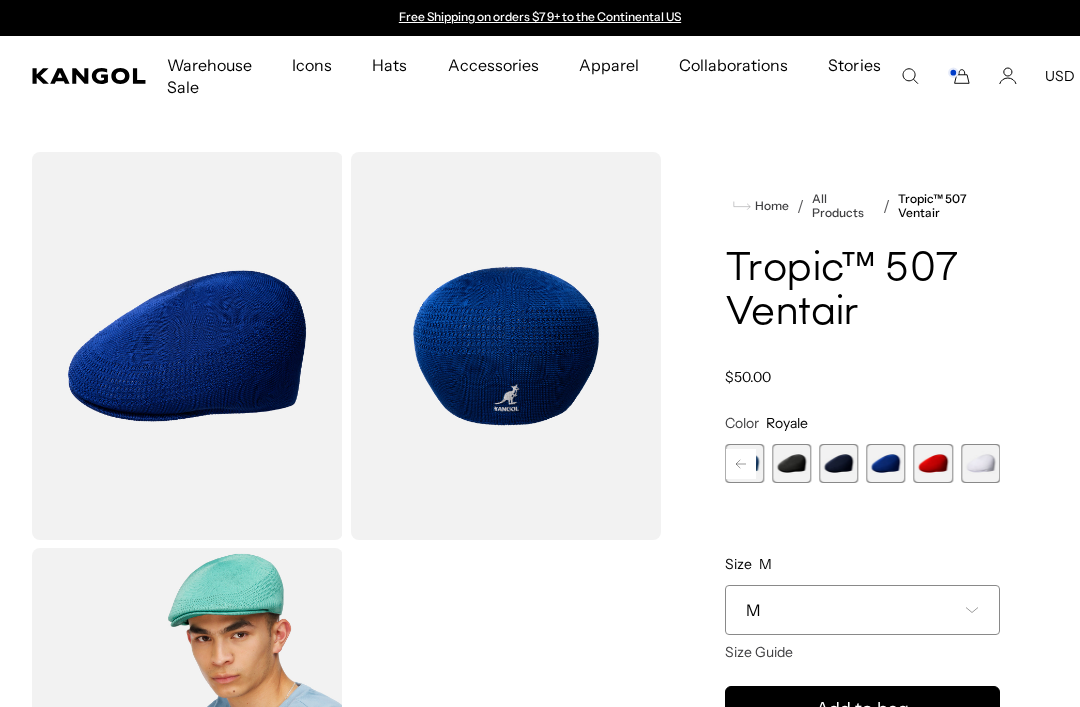 click at bounding box center [980, 463] 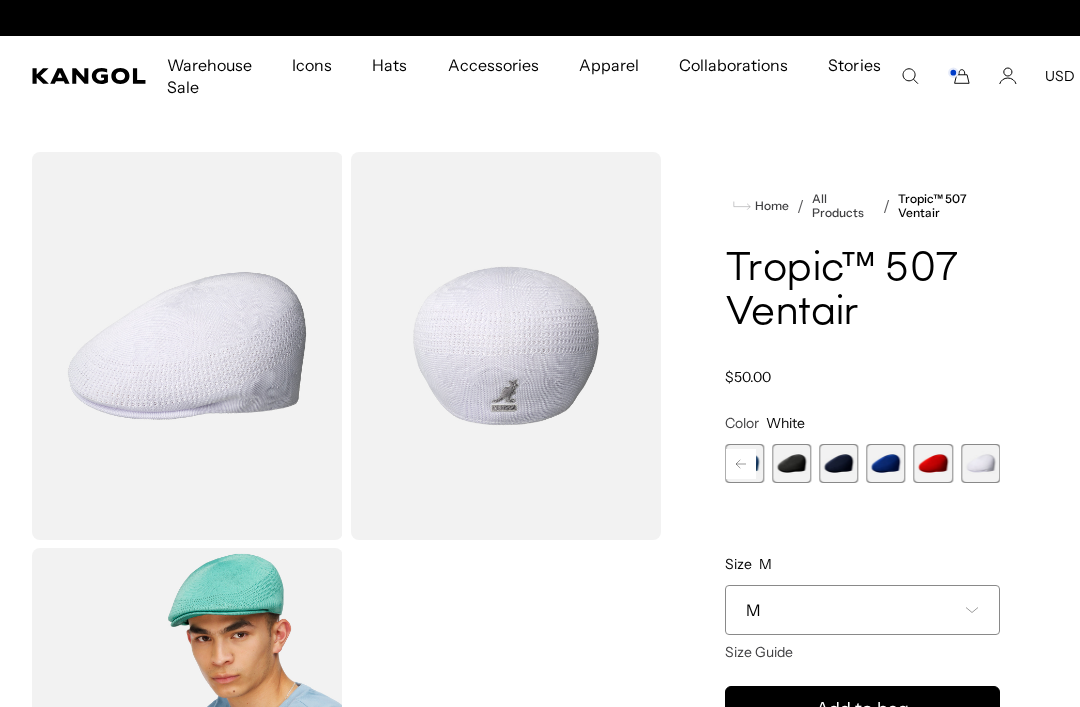 scroll, scrollTop: 0, scrollLeft: 412, axis: horizontal 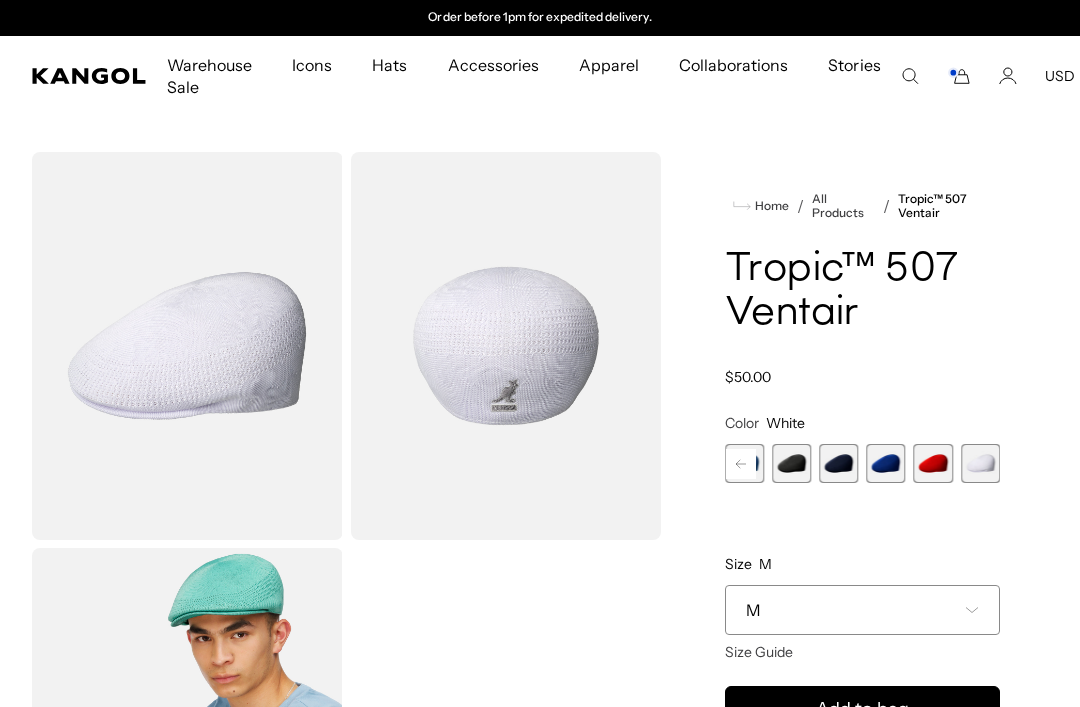 click at bounding box center (933, 463) 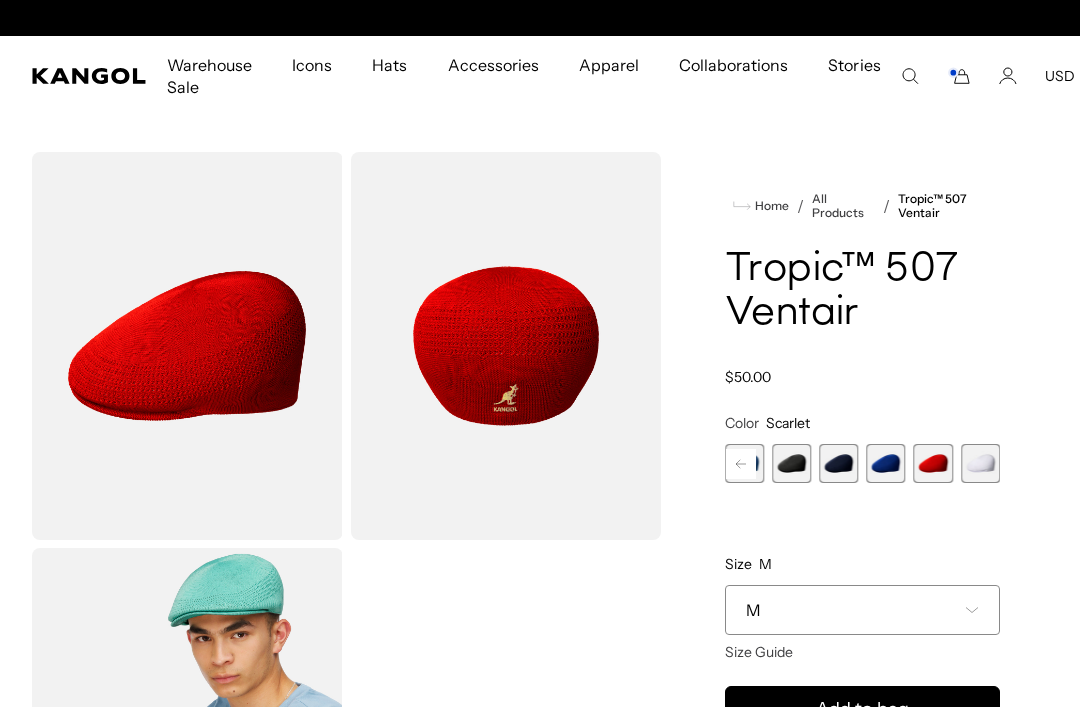 scroll, scrollTop: 0, scrollLeft: 0, axis: both 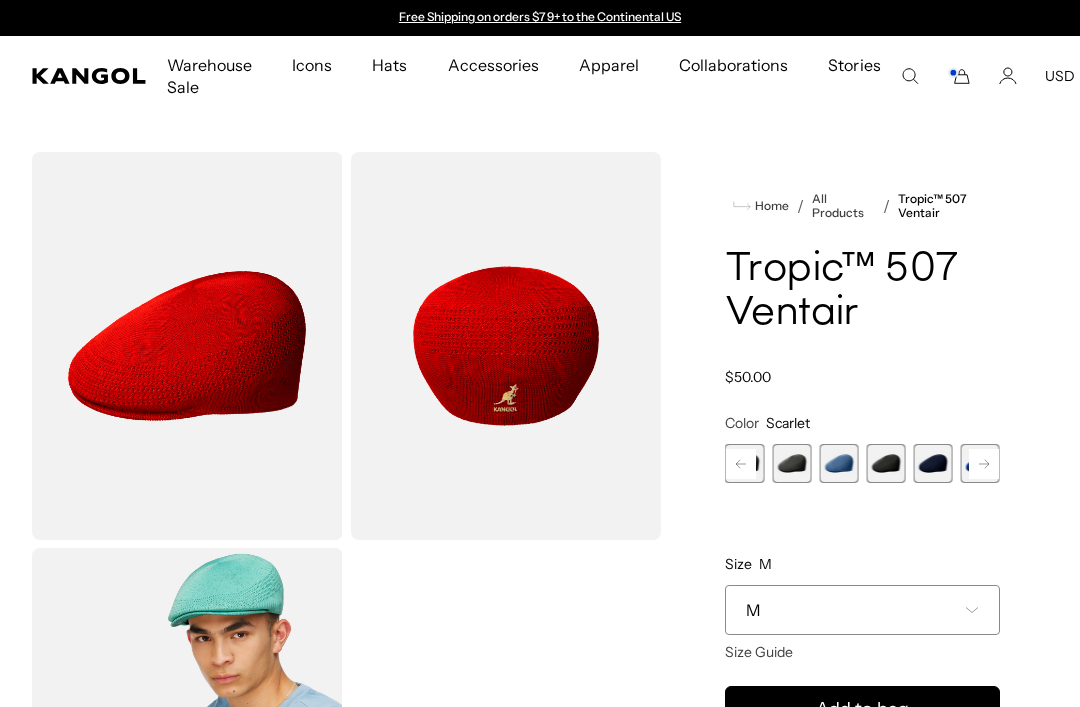 click at bounding box center (980, 463) 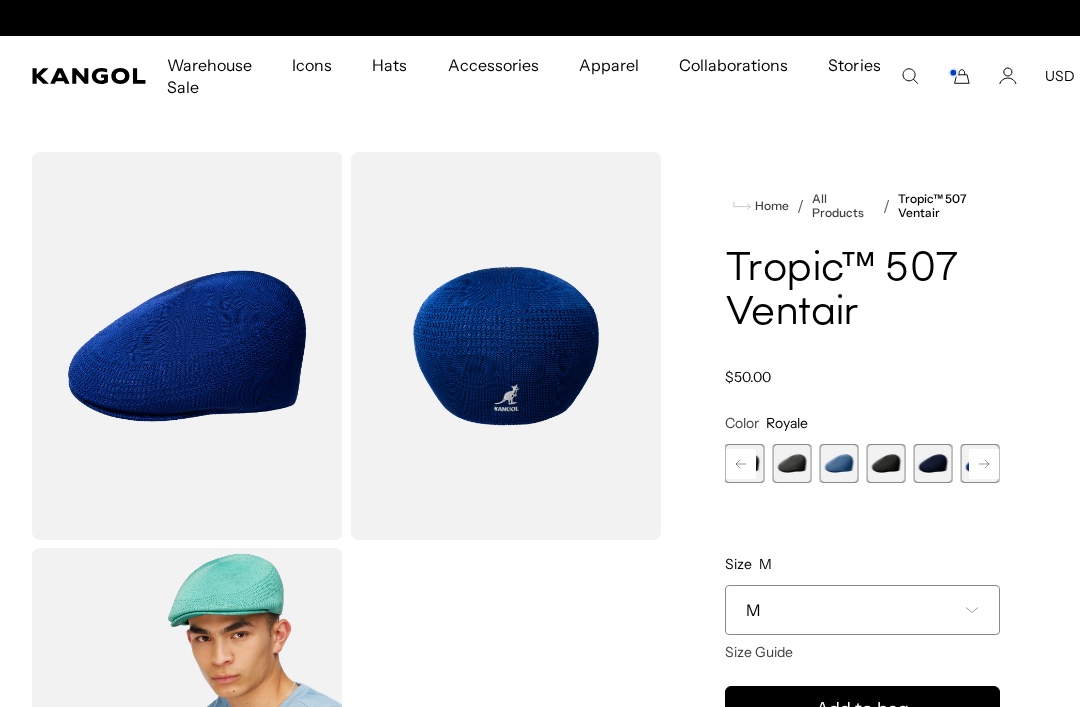 scroll, scrollTop: 0, scrollLeft: 0, axis: both 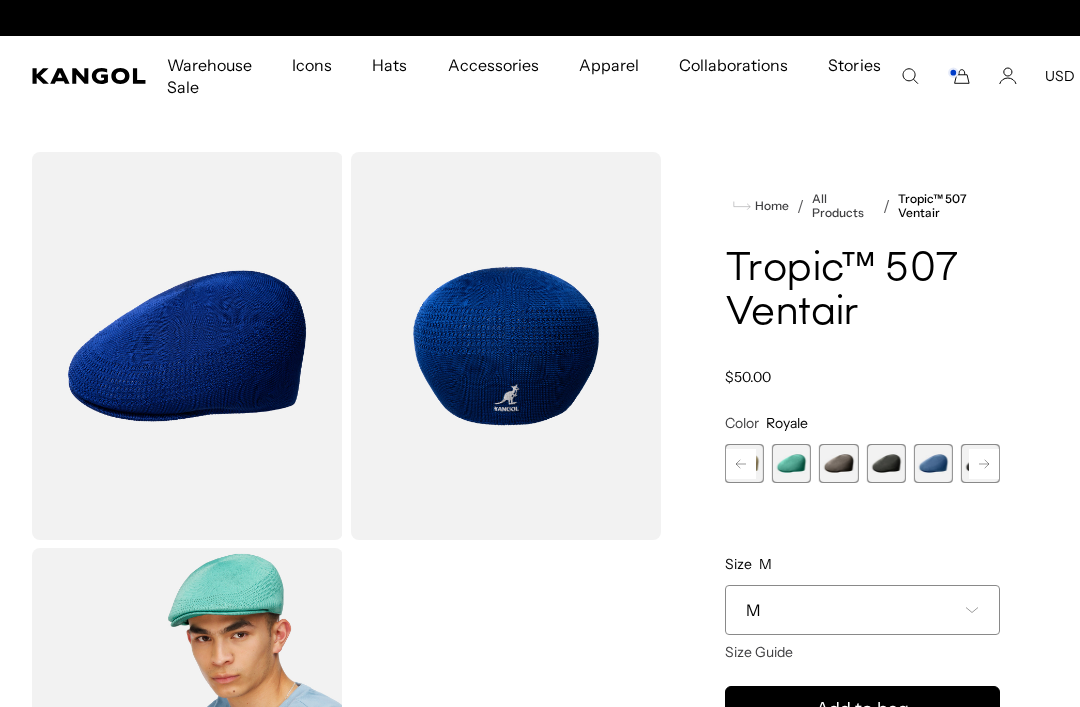 click at bounding box center [933, 463] 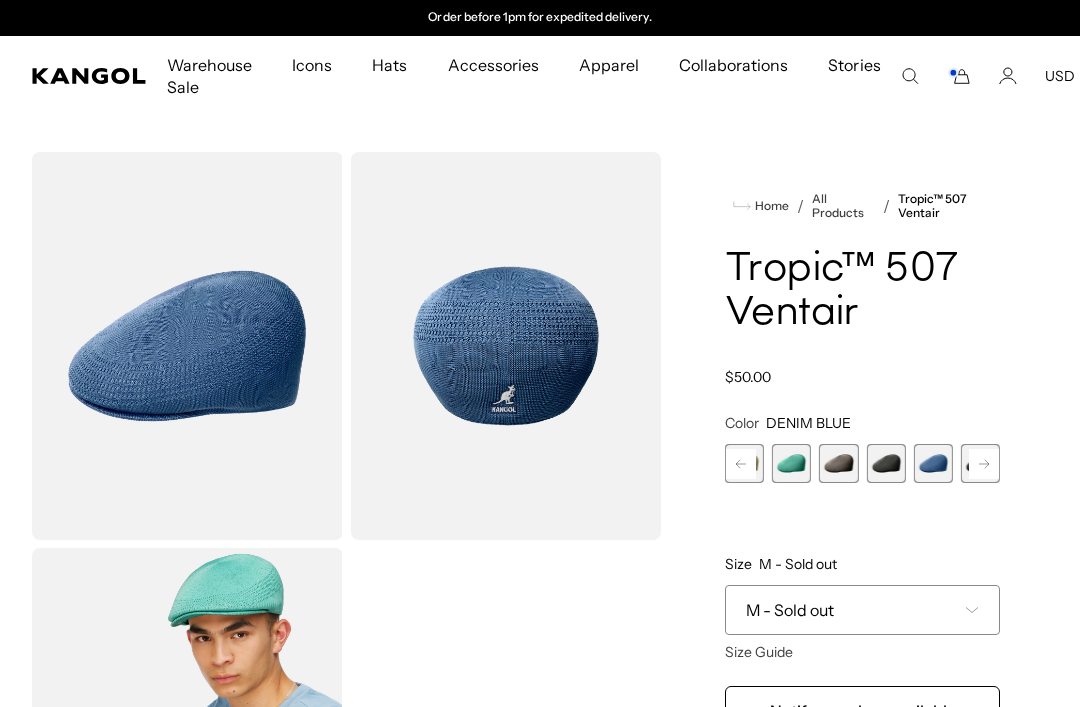 click at bounding box center (885, 463) 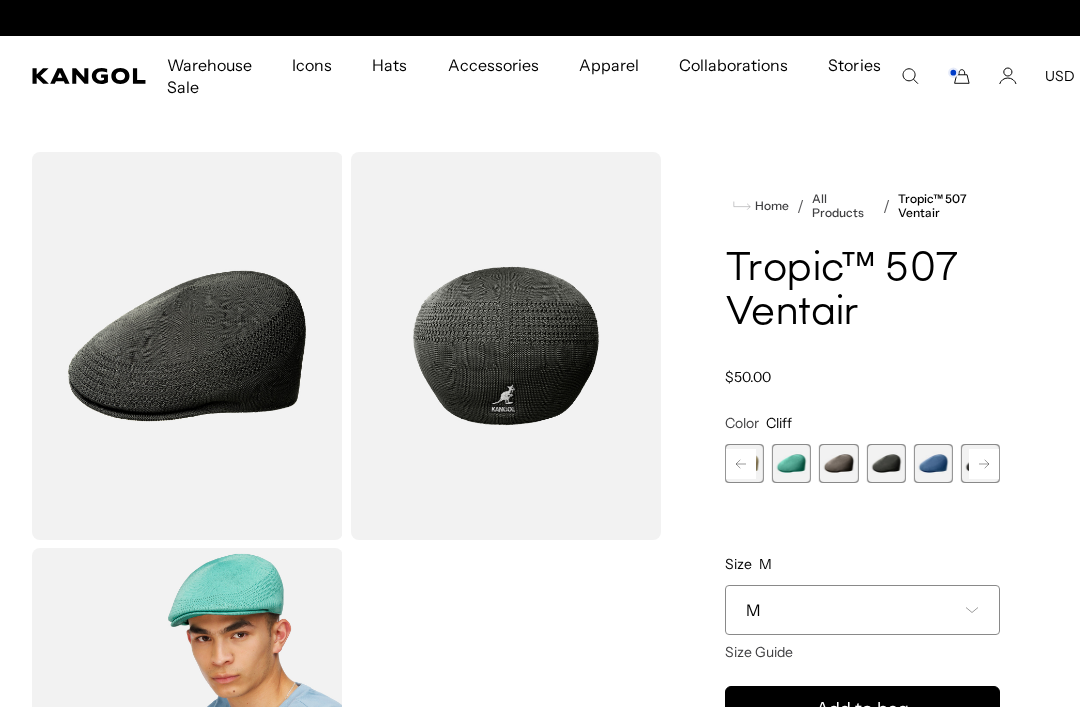 scroll, scrollTop: 0, scrollLeft: 0, axis: both 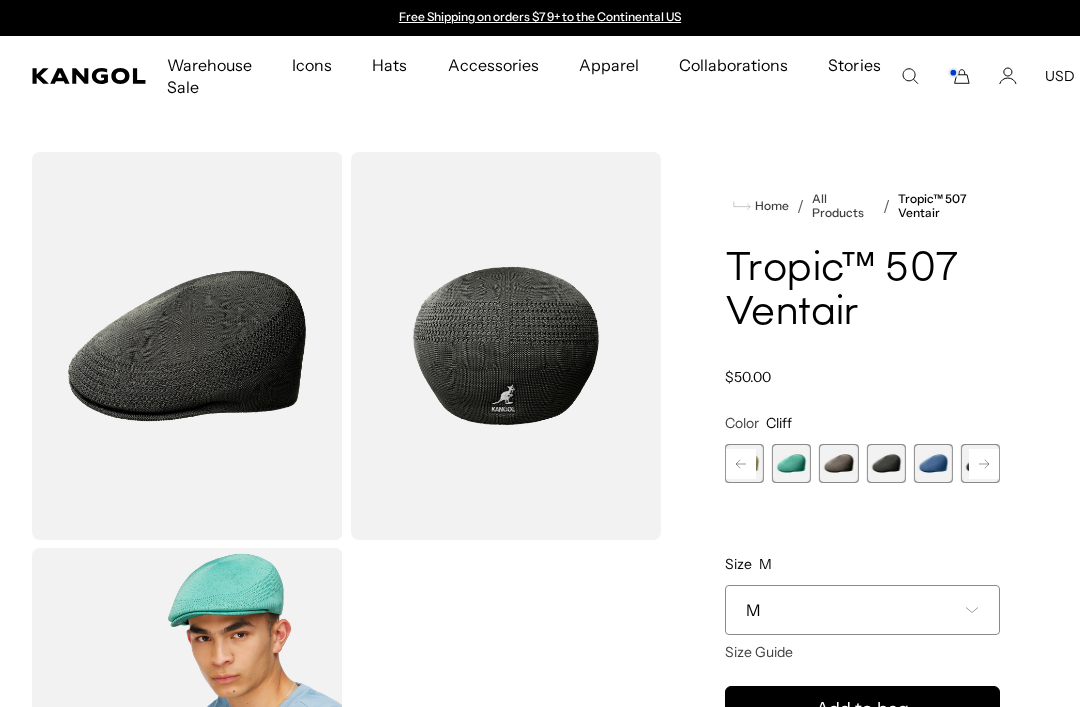 click at bounding box center [838, 463] 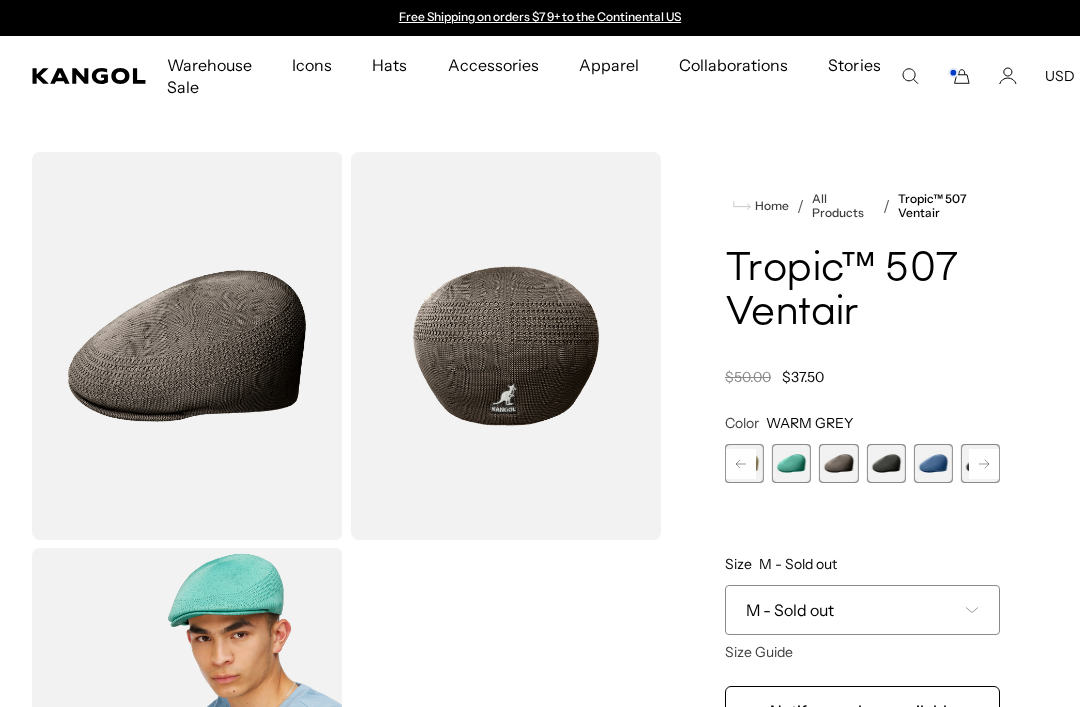 click at bounding box center (791, 463) 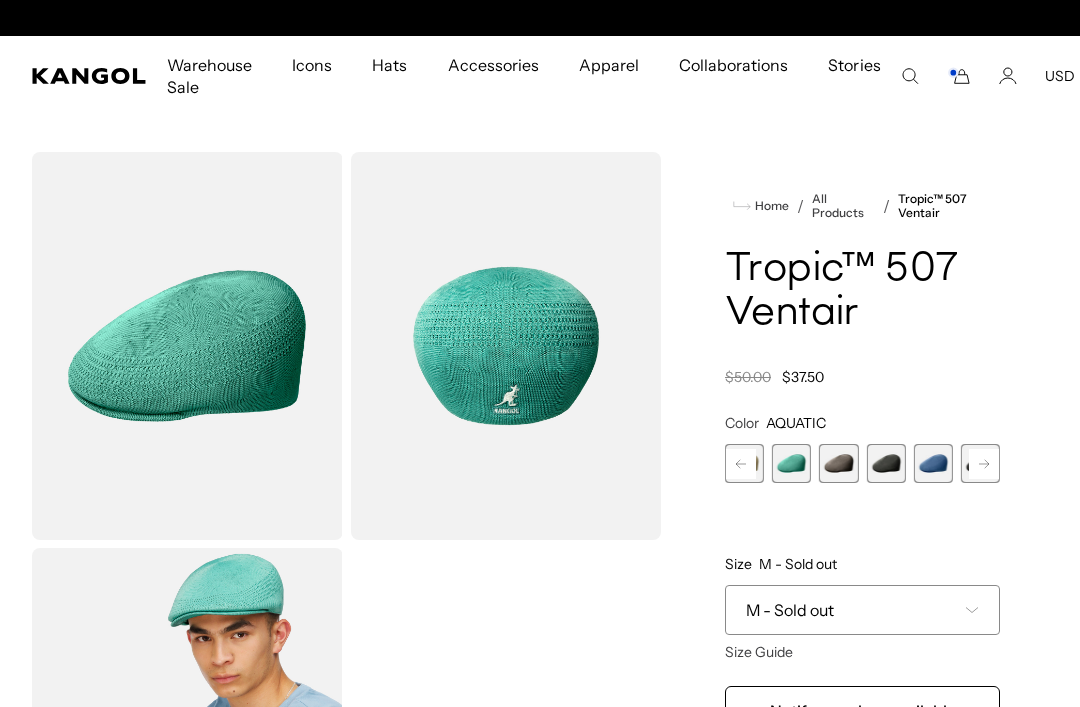 scroll, scrollTop: 0, scrollLeft: 412, axis: horizontal 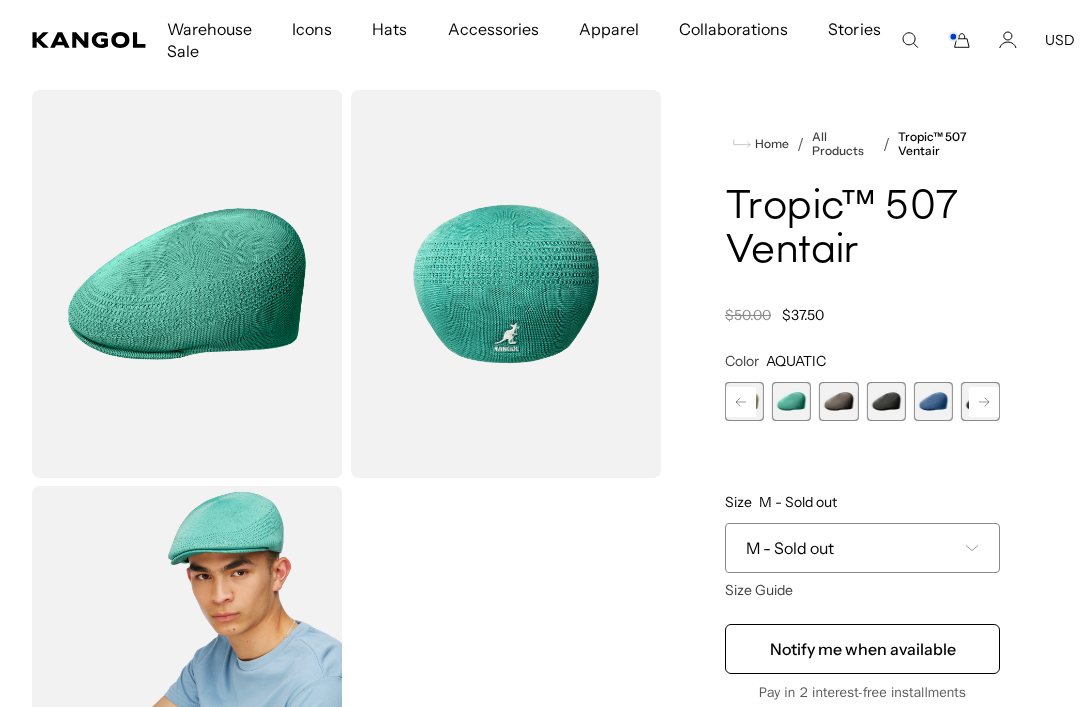 click on "M - Sold out" at bounding box center [862, 548] 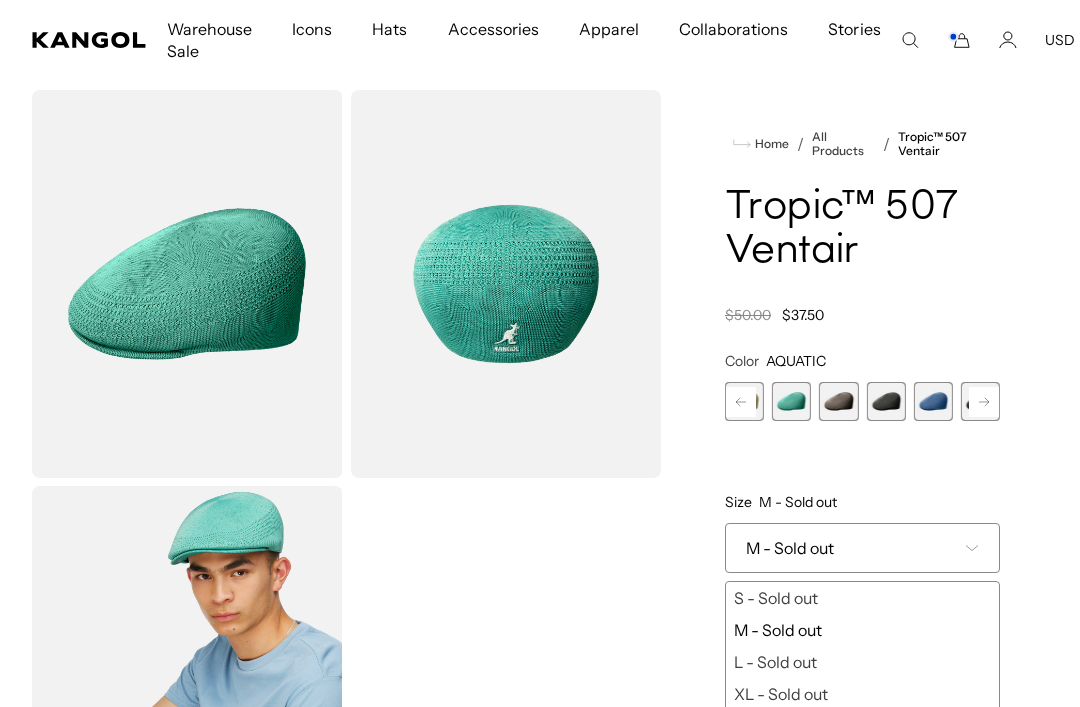 scroll, scrollTop: 0, scrollLeft: 412, axis: horizontal 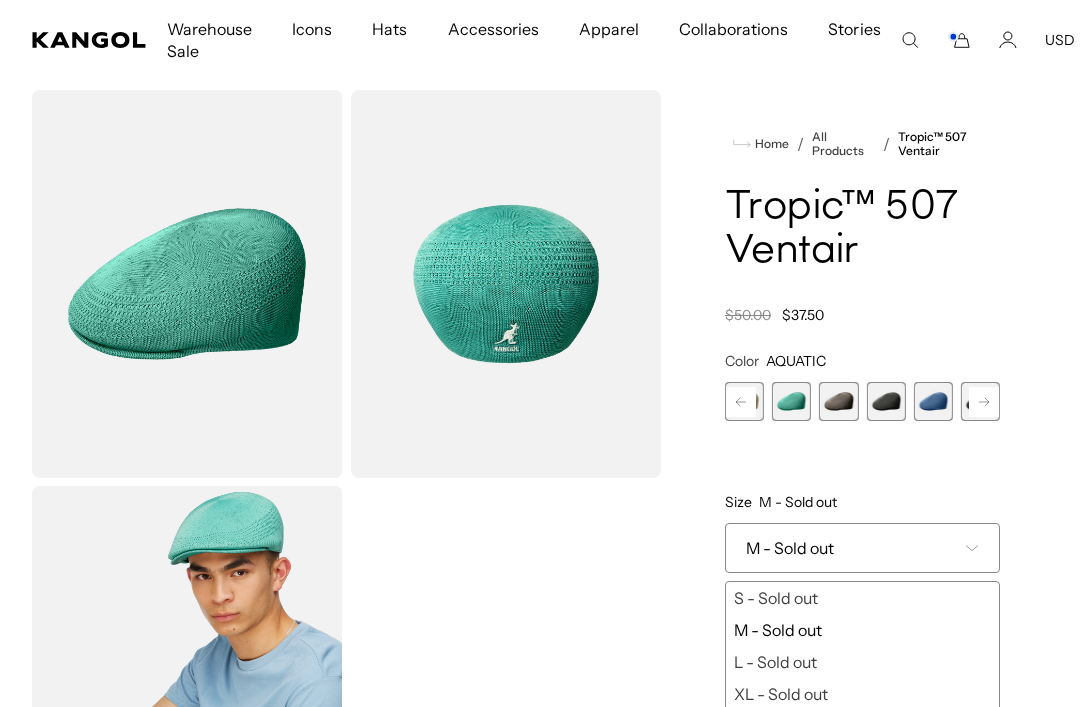 click 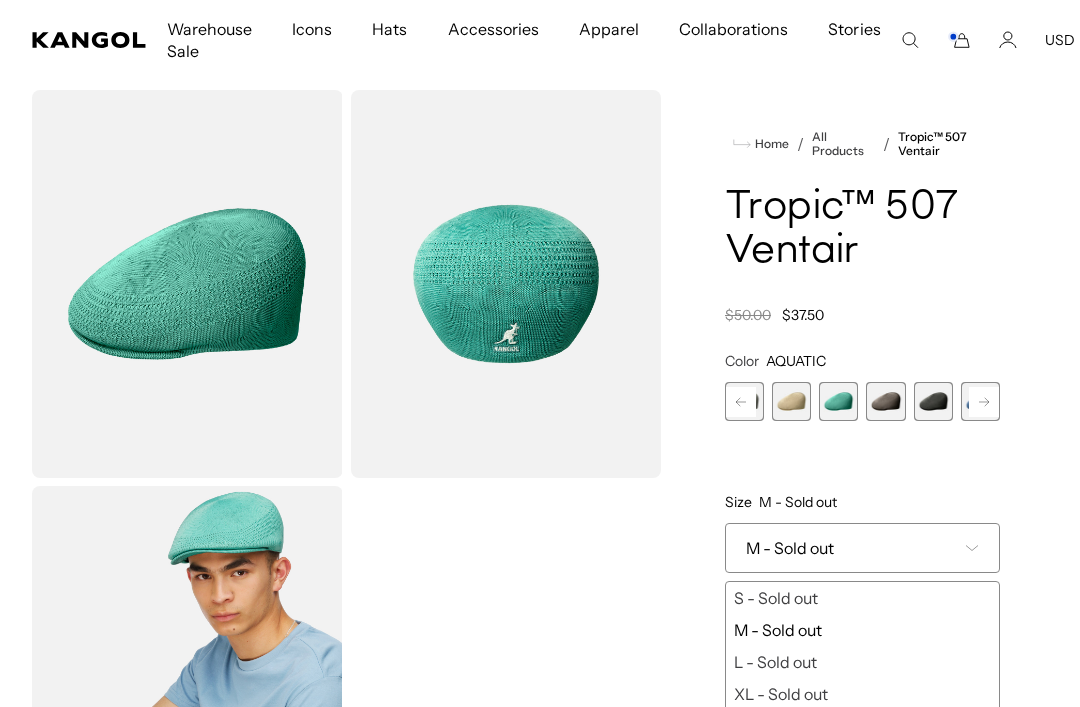scroll, scrollTop: 0, scrollLeft: 0, axis: both 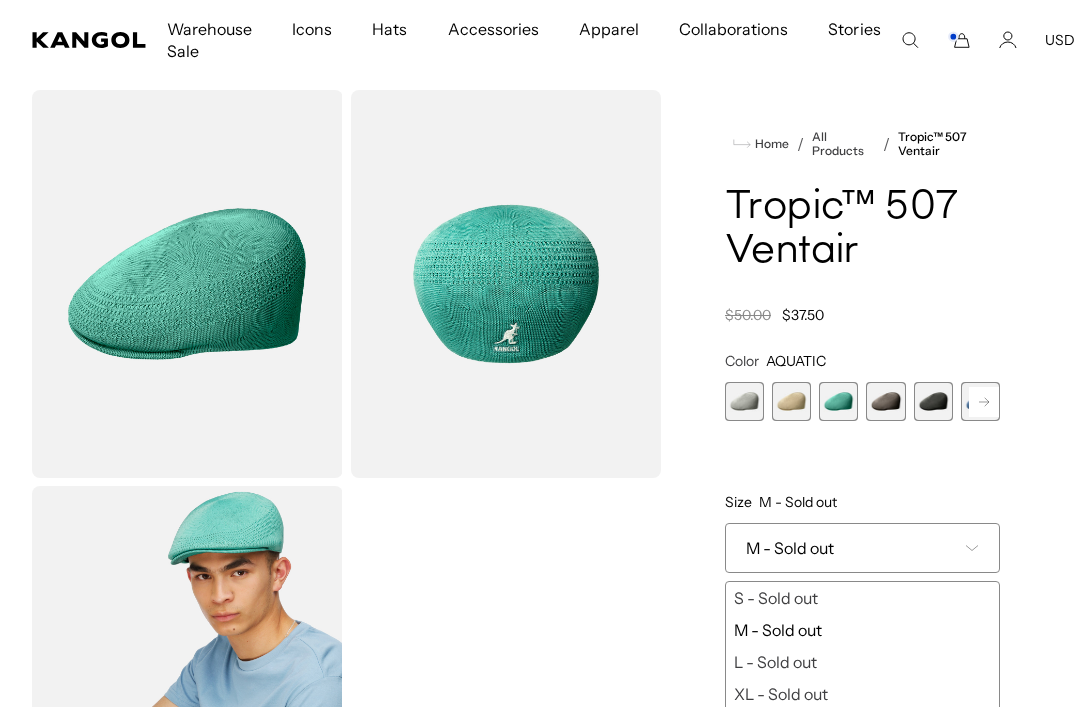 click at bounding box center (744, 401) 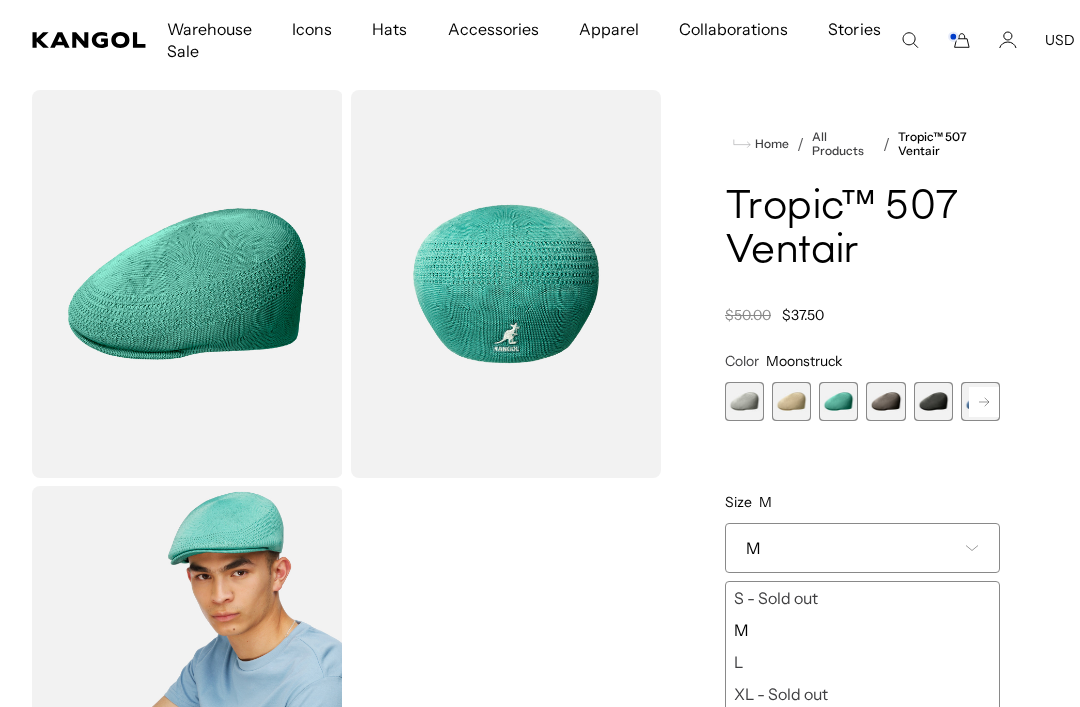 scroll, scrollTop: 0, scrollLeft: 412, axis: horizontal 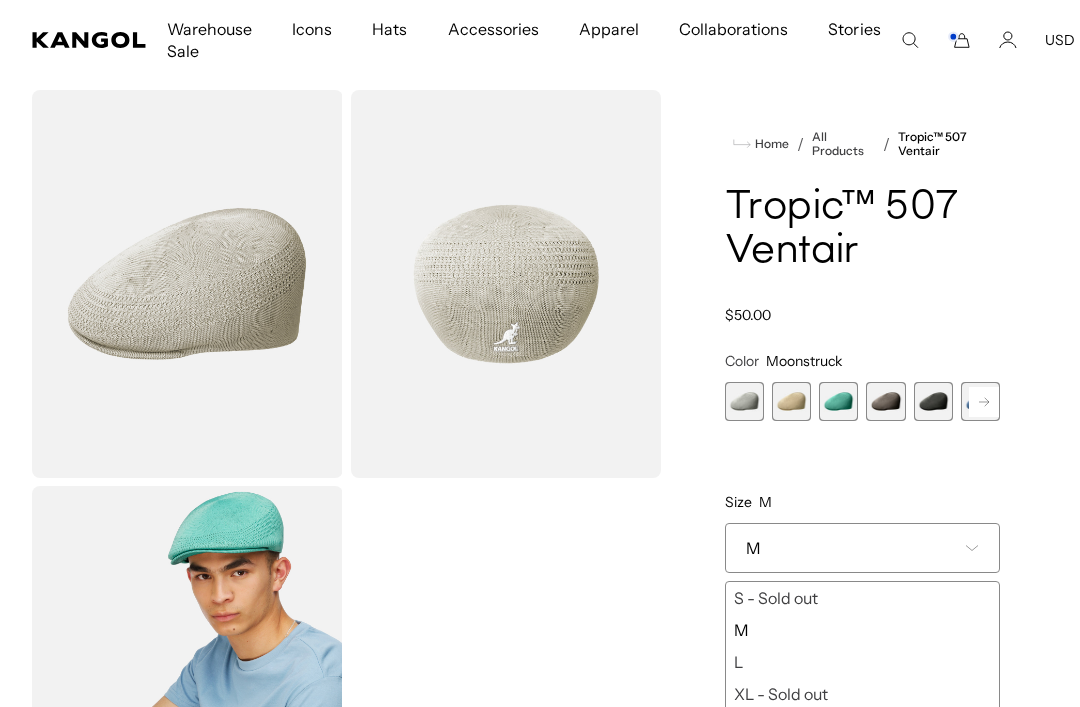 click at bounding box center (791, 401) 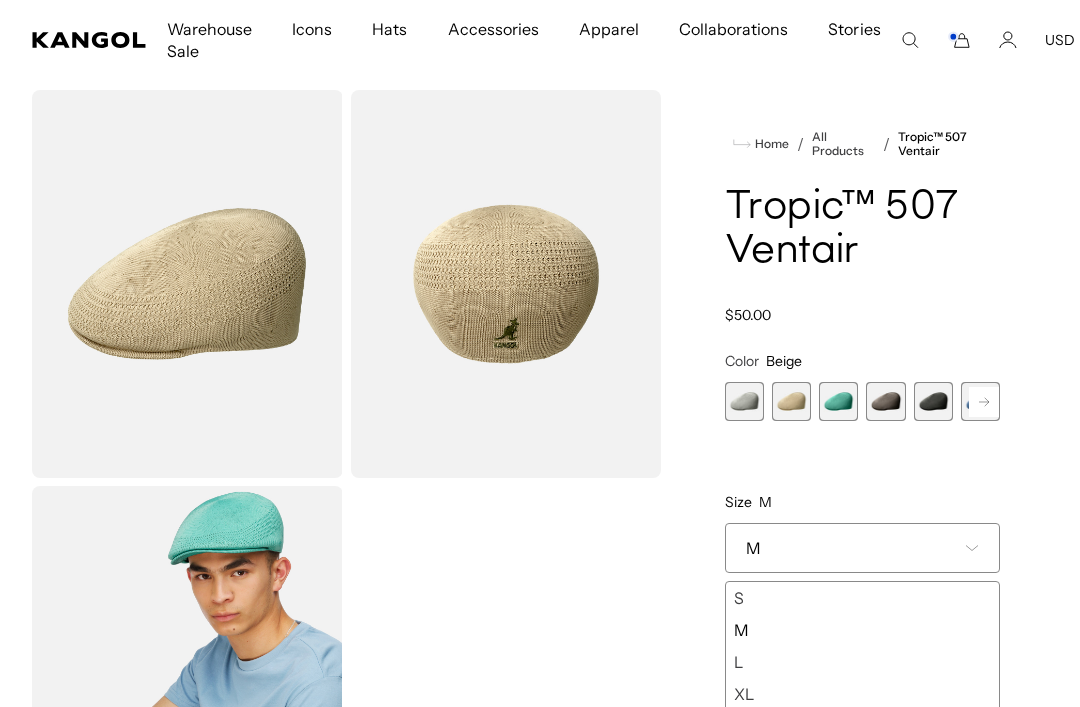 scroll, scrollTop: 0, scrollLeft: 412, axis: horizontal 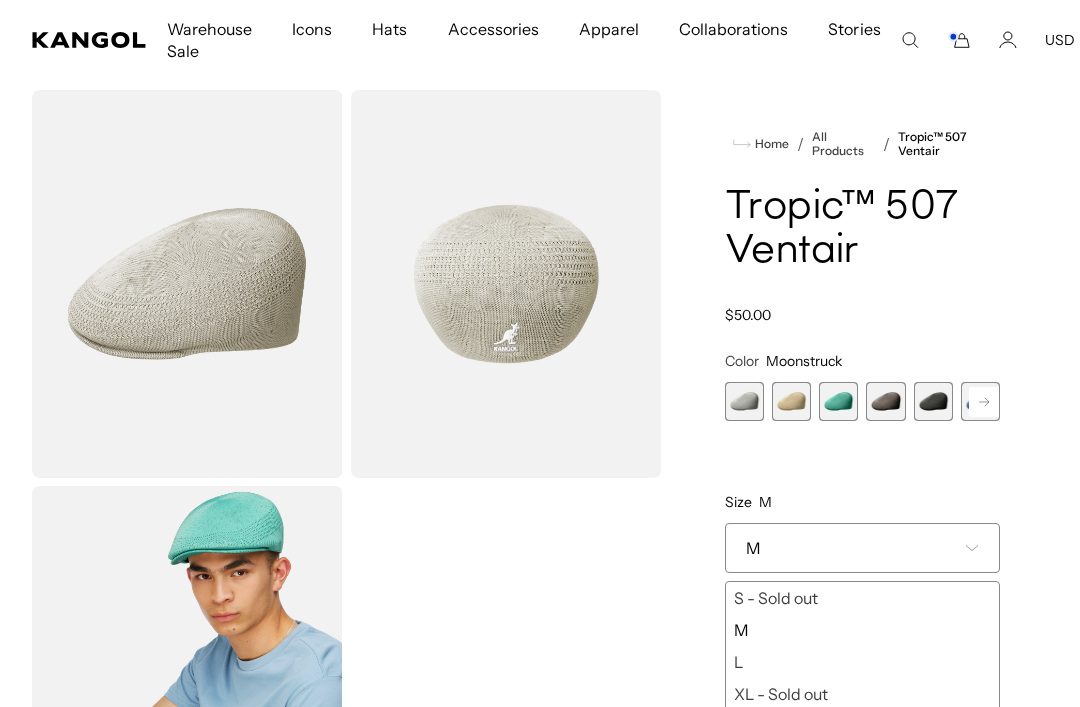 click on "Next" at bounding box center [984, 402] 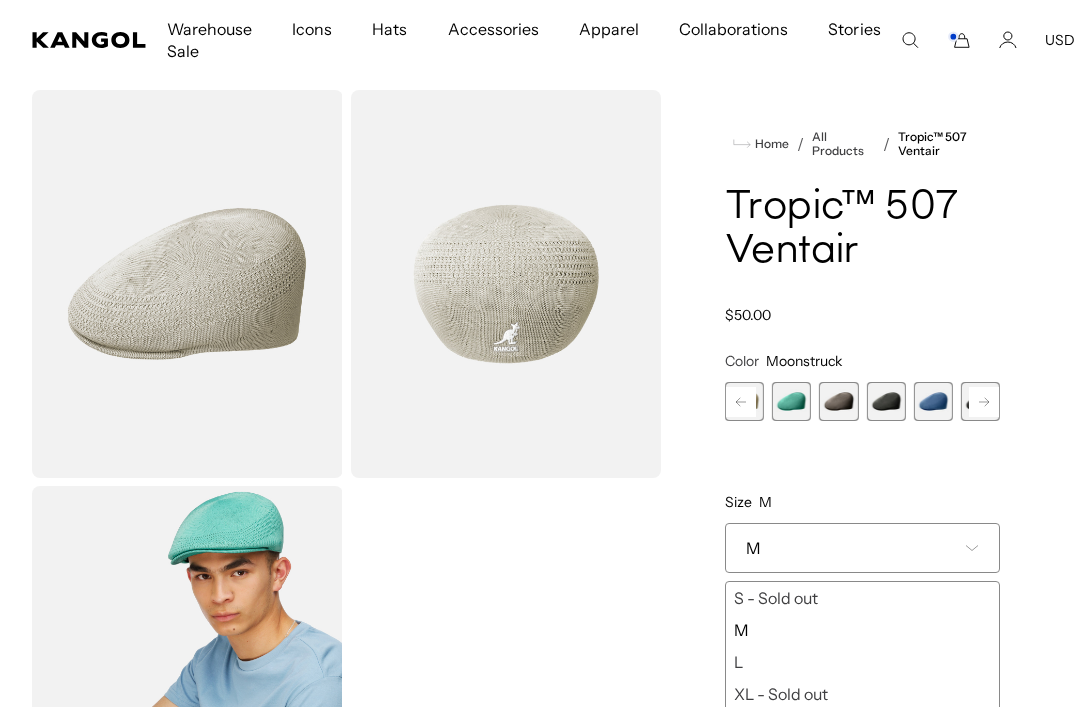 click 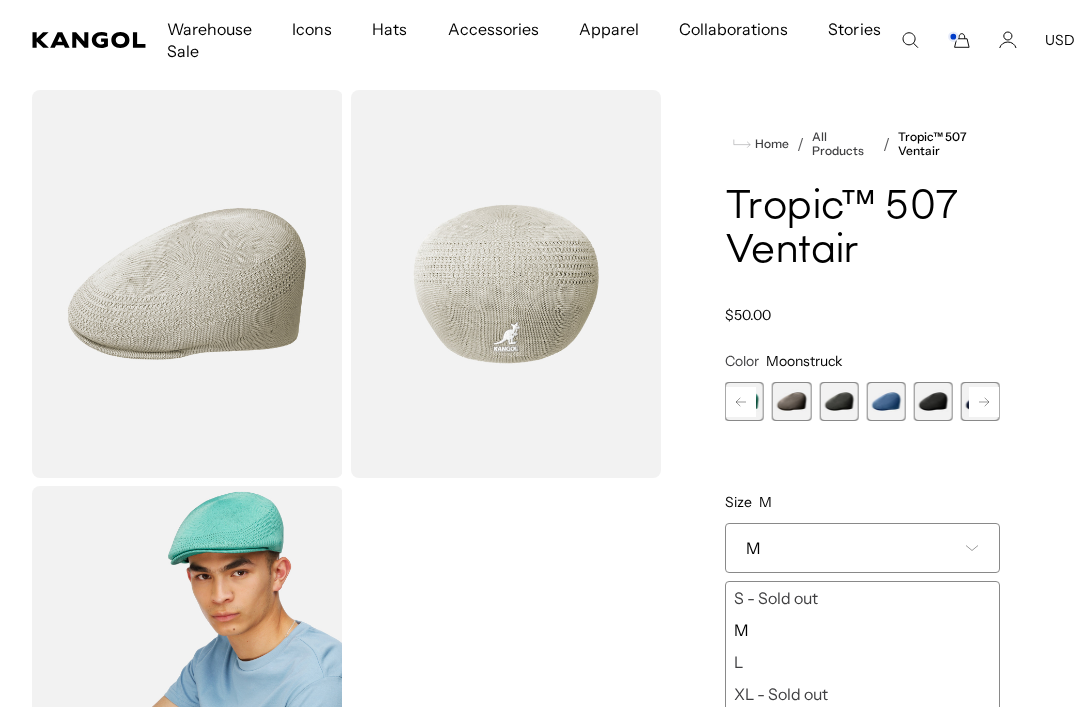 click at bounding box center [791, 401] 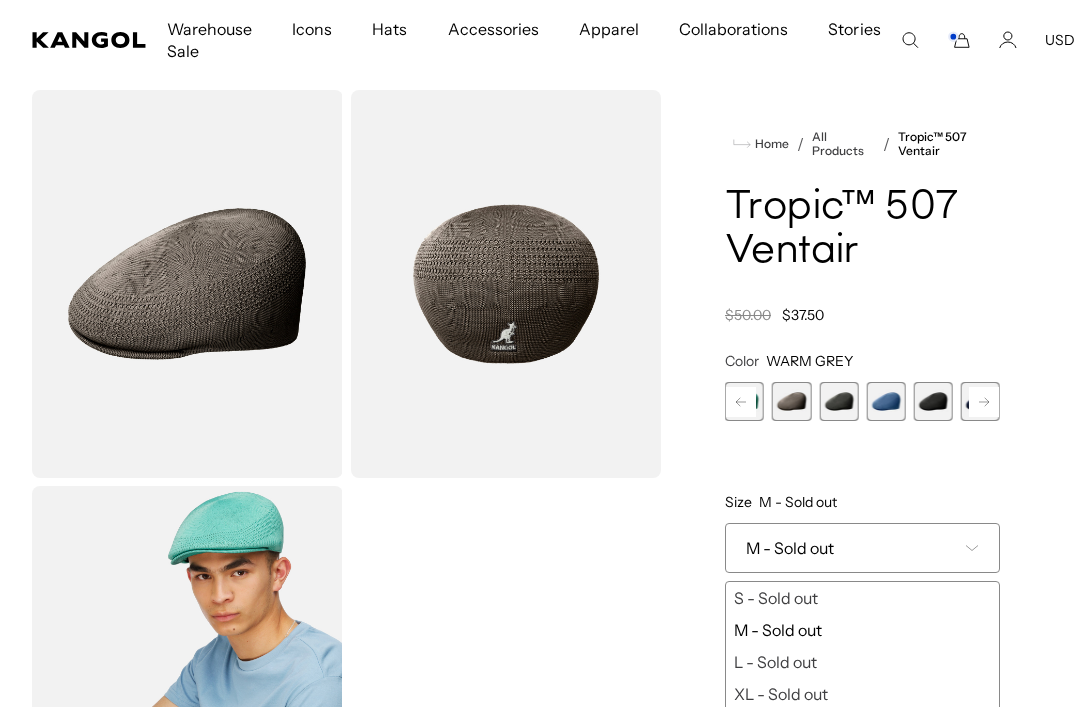scroll, scrollTop: 0, scrollLeft: 0, axis: both 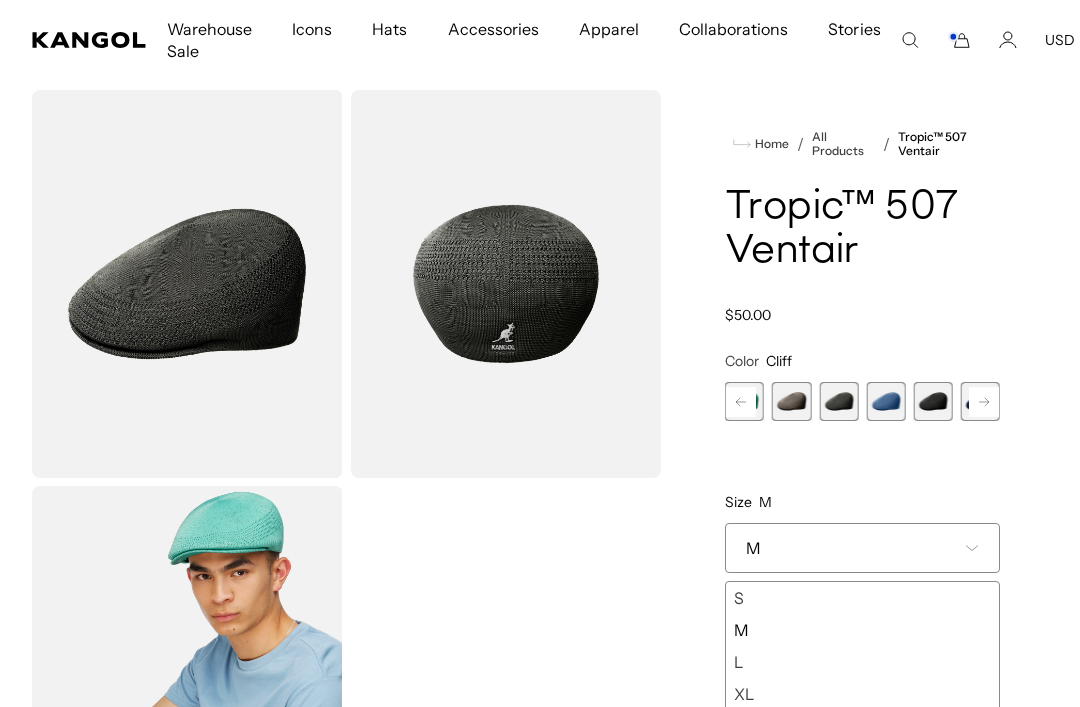 click at bounding box center [885, 401] 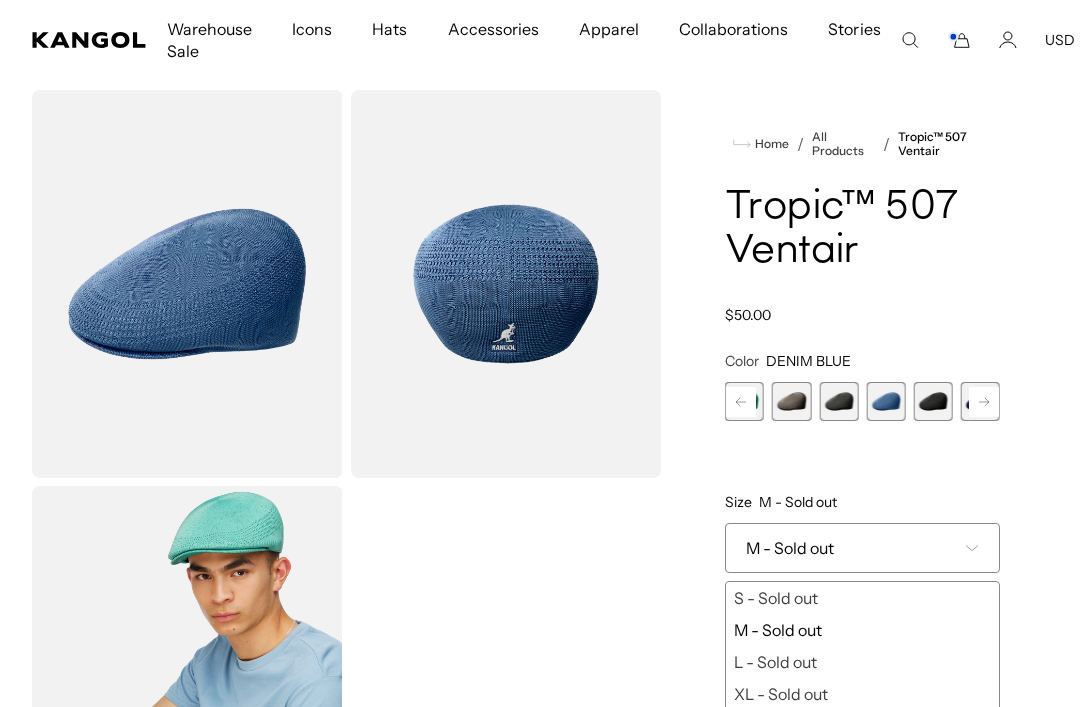 scroll, scrollTop: 0, scrollLeft: 0, axis: both 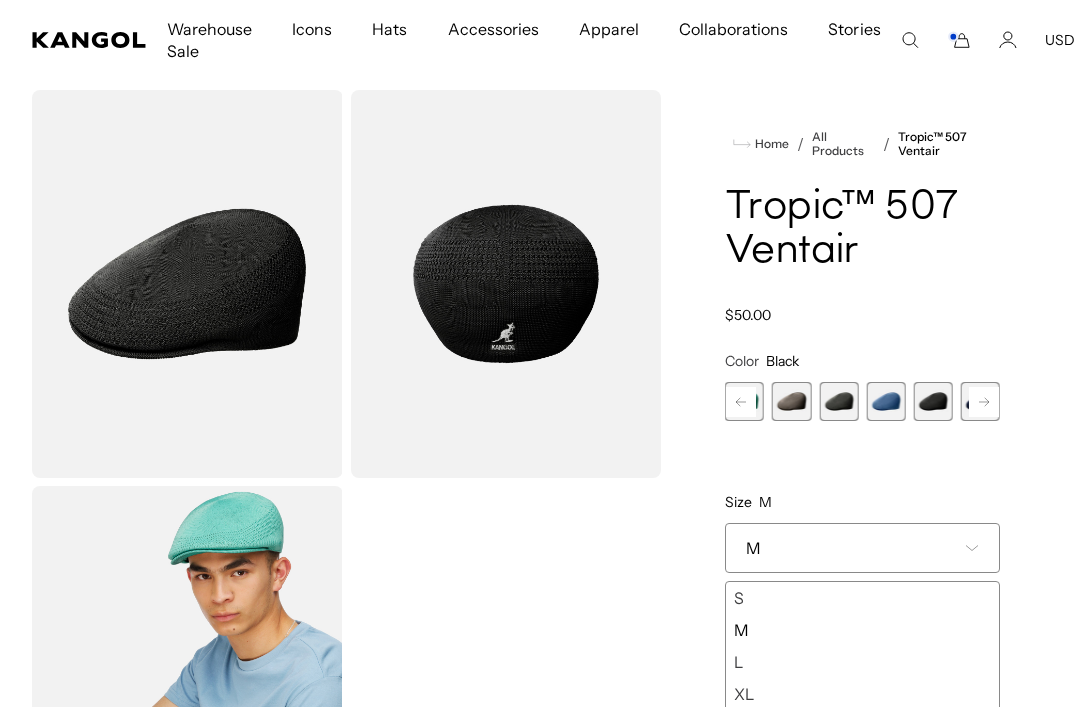 click at bounding box center [933, 401] 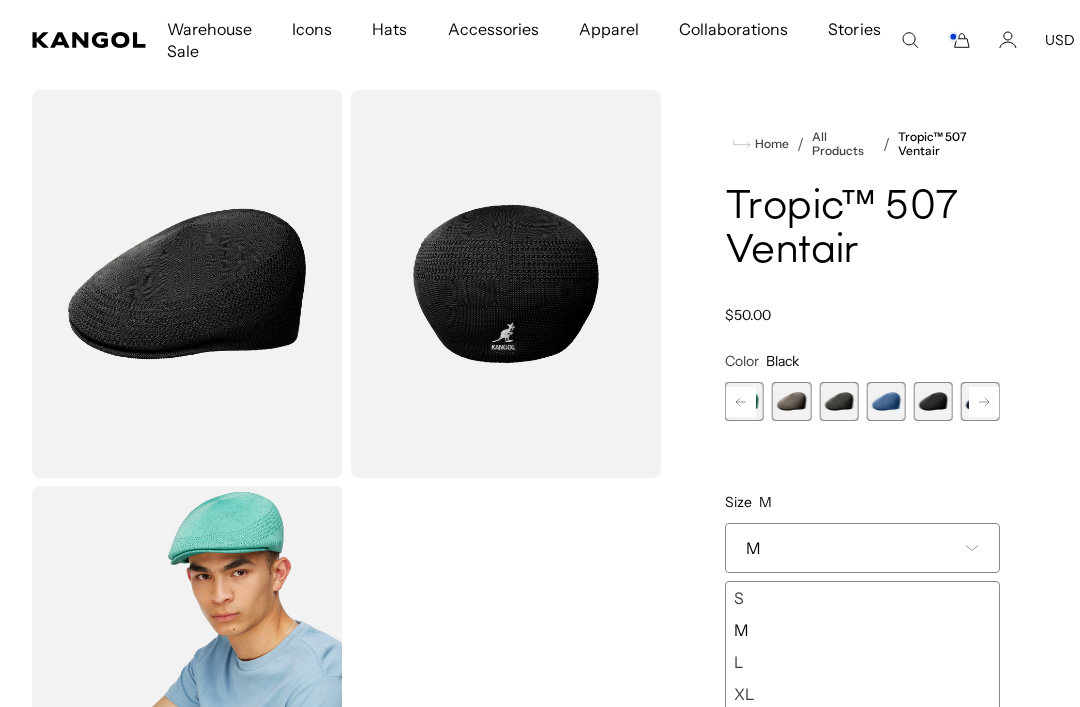 click at bounding box center (885, 401) 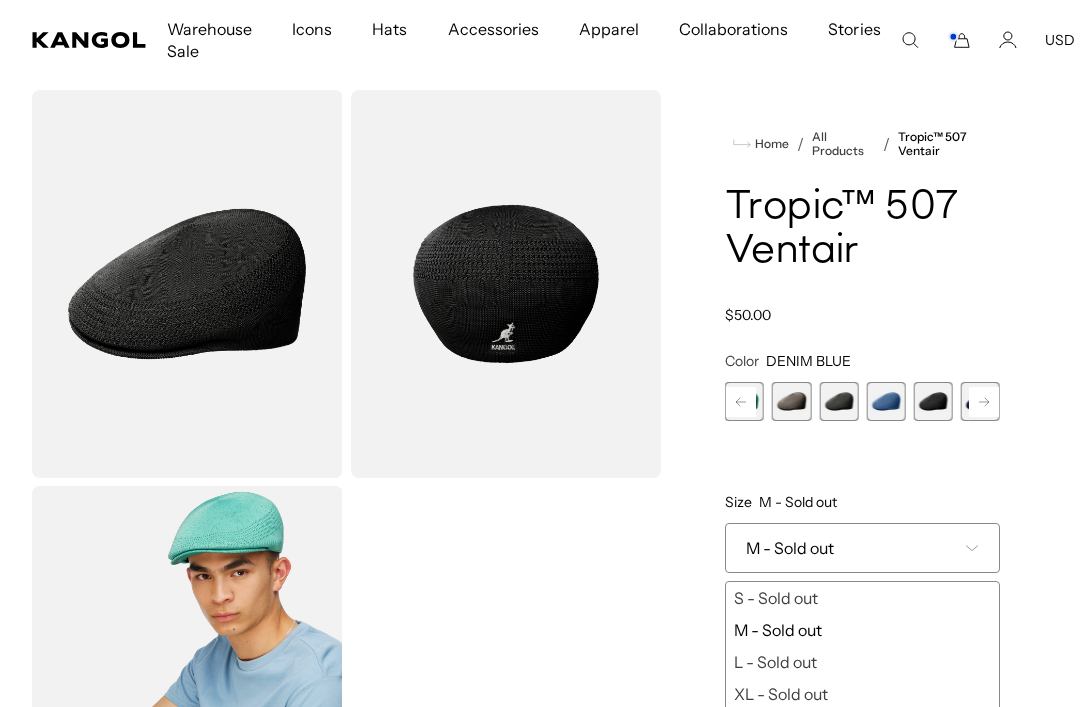 scroll, scrollTop: 0, scrollLeft: 0, axis: both 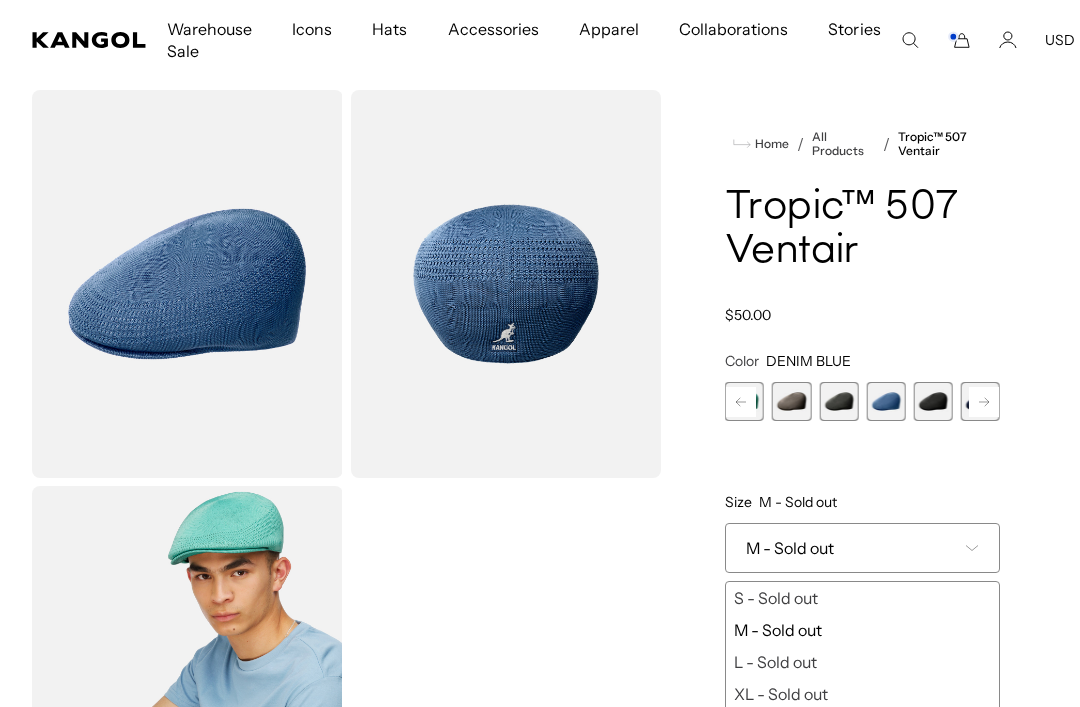 click at bounding box center (933, 401) 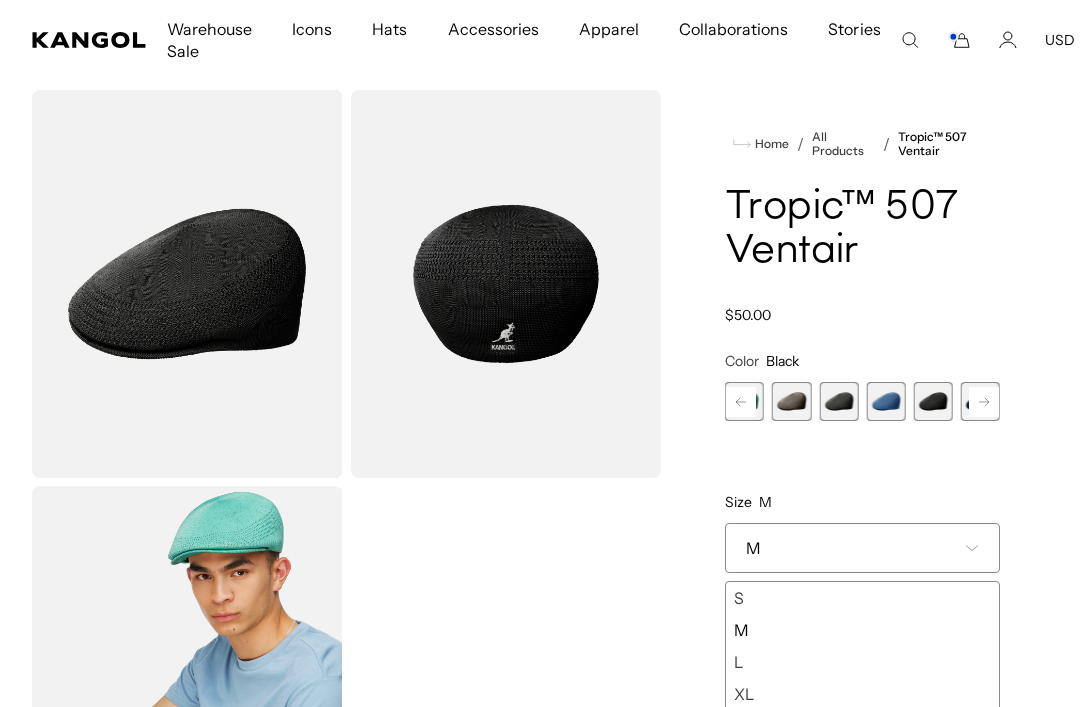 scroll, scrollTop: 0, scrollLeft: 412, axis: horizontal 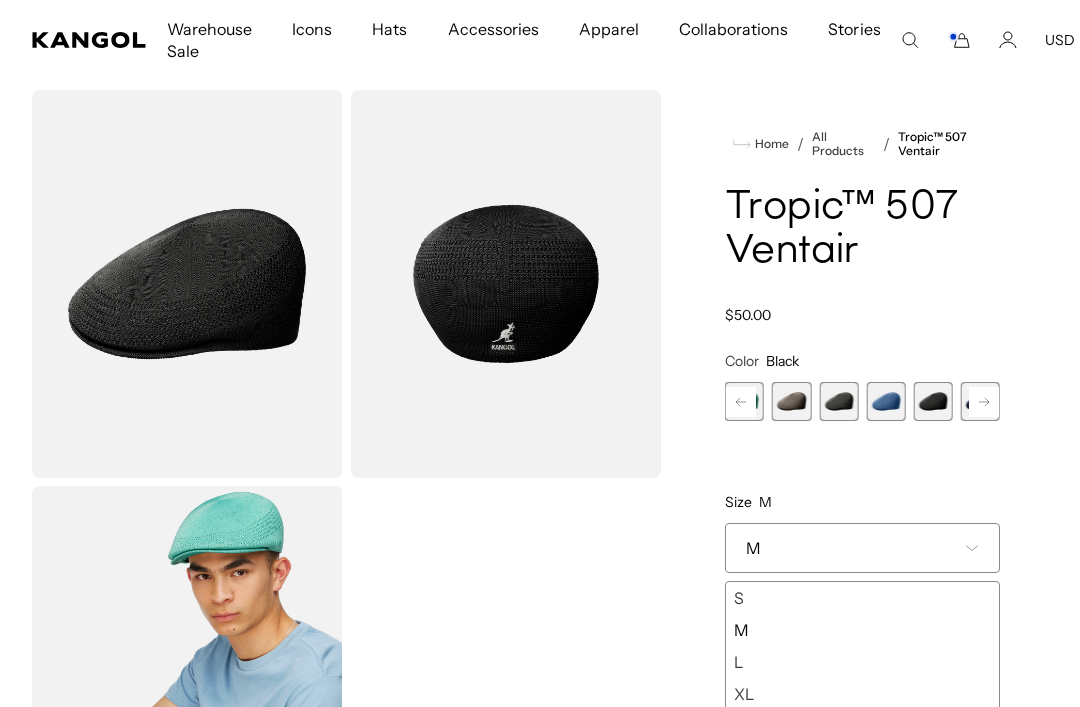 click at bounding box center [933, 401] 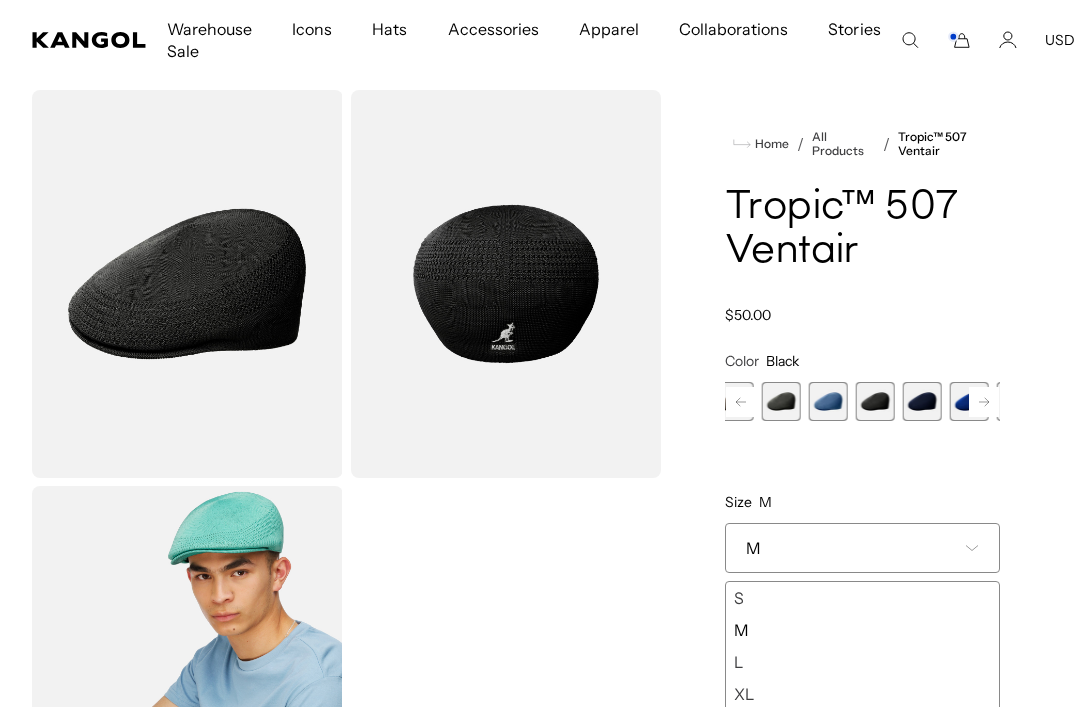 scroll, scrollTop: 0, scrollLeft: 0, axis: both 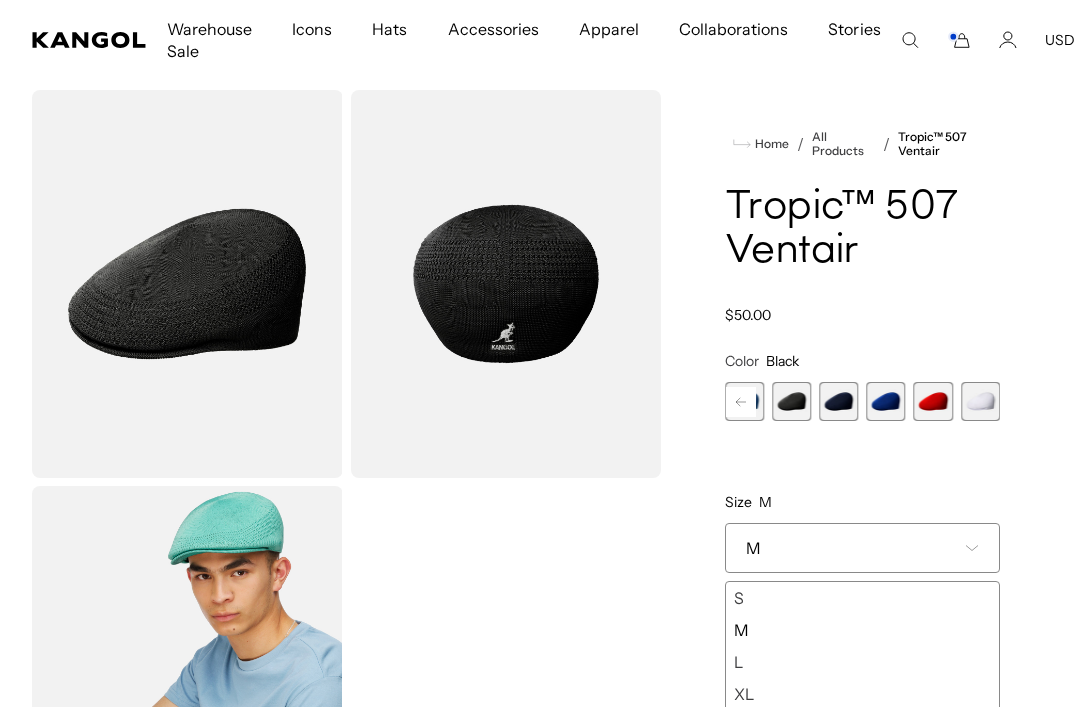 click at bounding box center (791, 401) 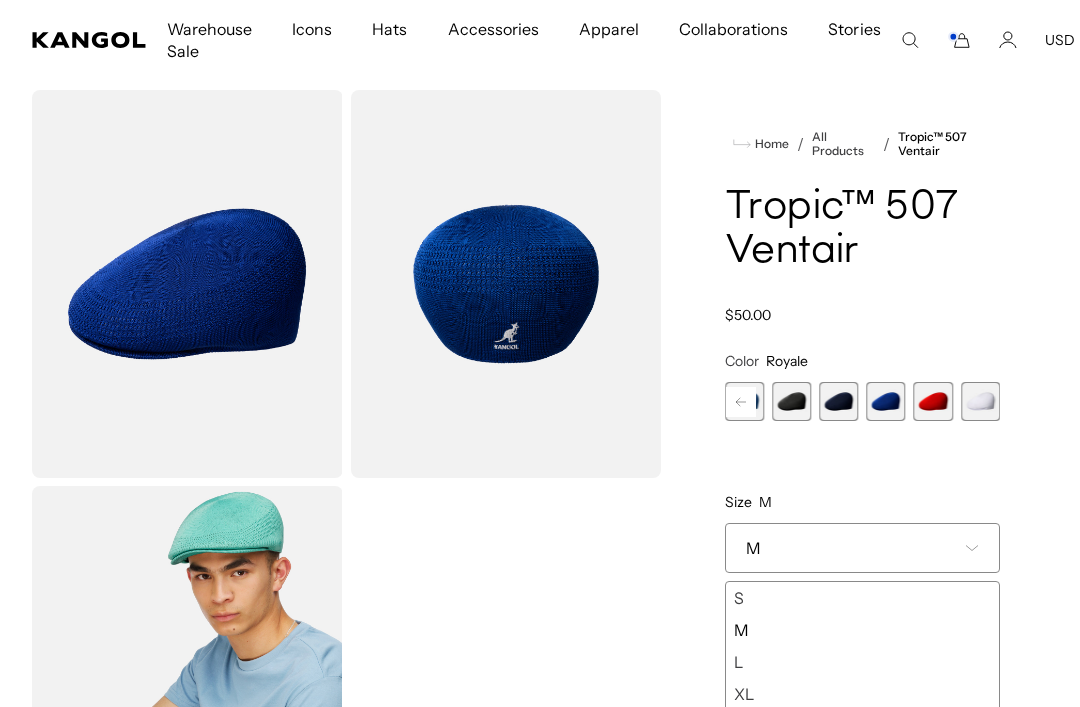 scroll, scrollTop: 0, scrollLeft: 412, axis: horizontal 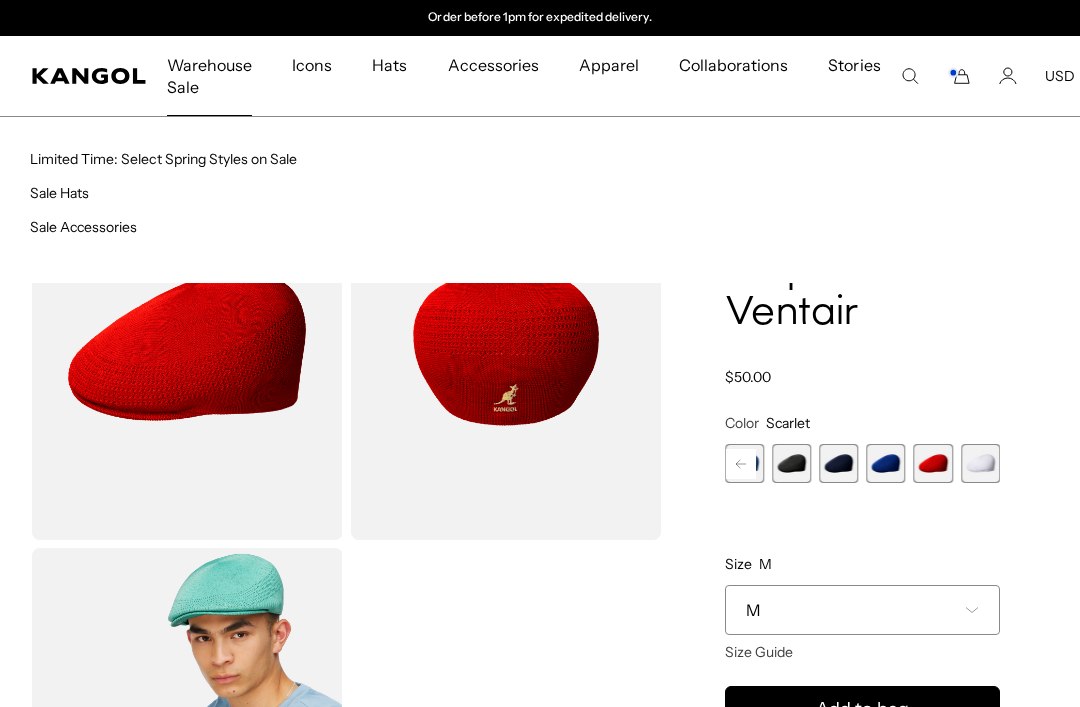 click on "Warehouse Sale" at bounding box center [209, 76] 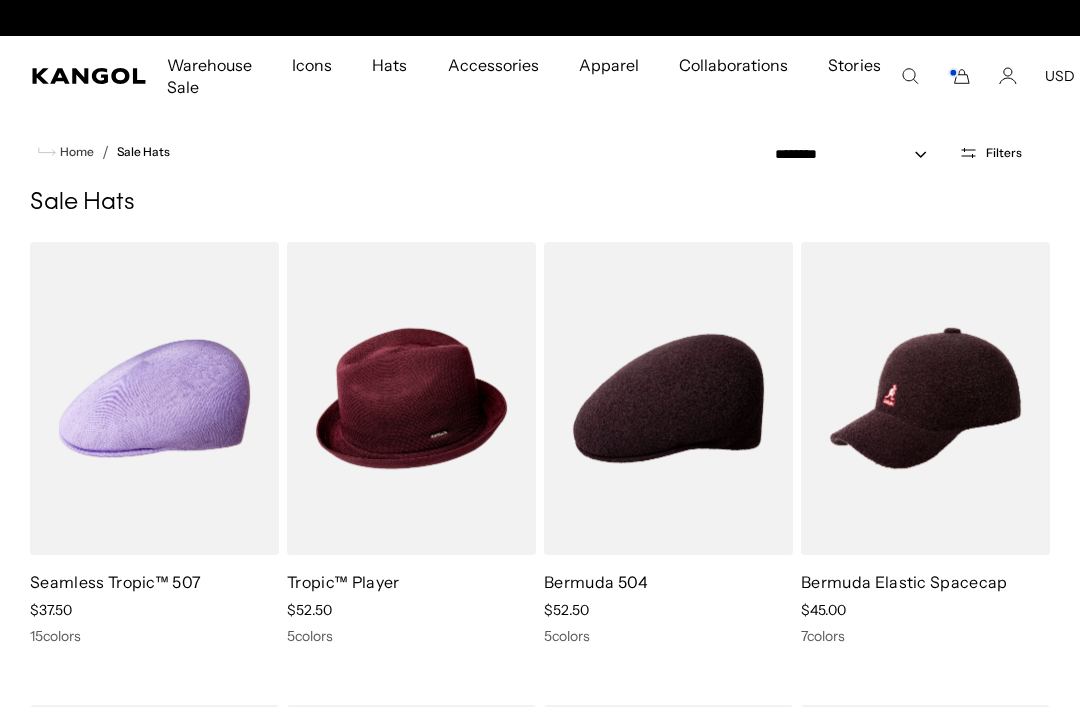 scroll, scrollTop: 17, scrollLeft: 0, axis: vertical 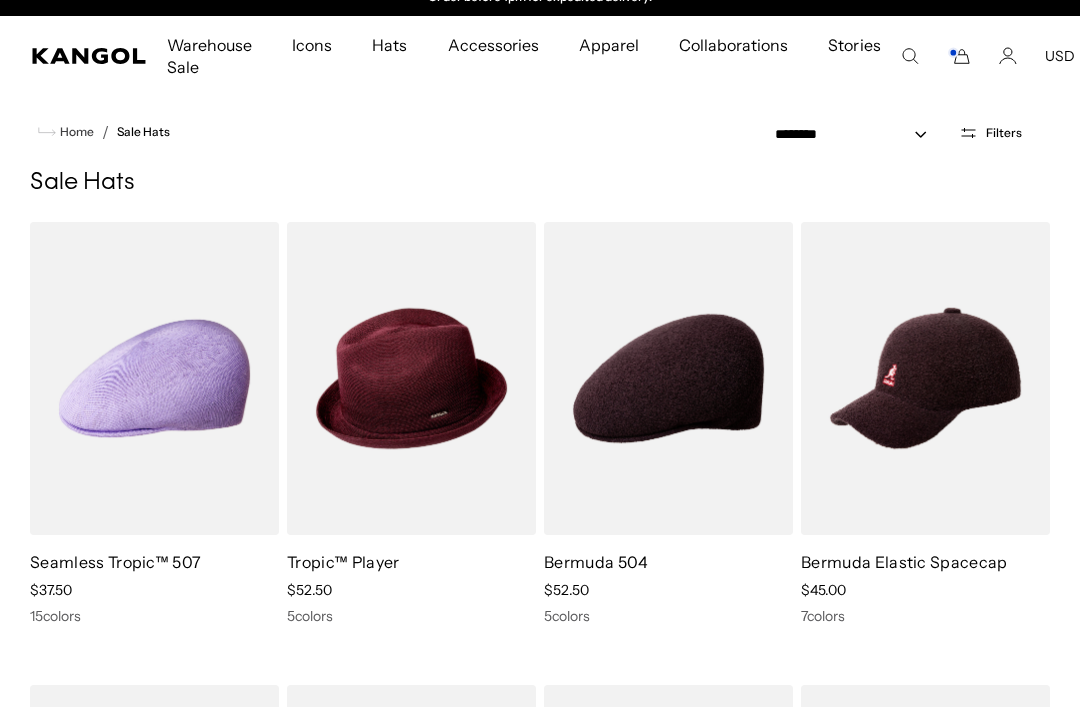 click at bounding box center [0, 0] 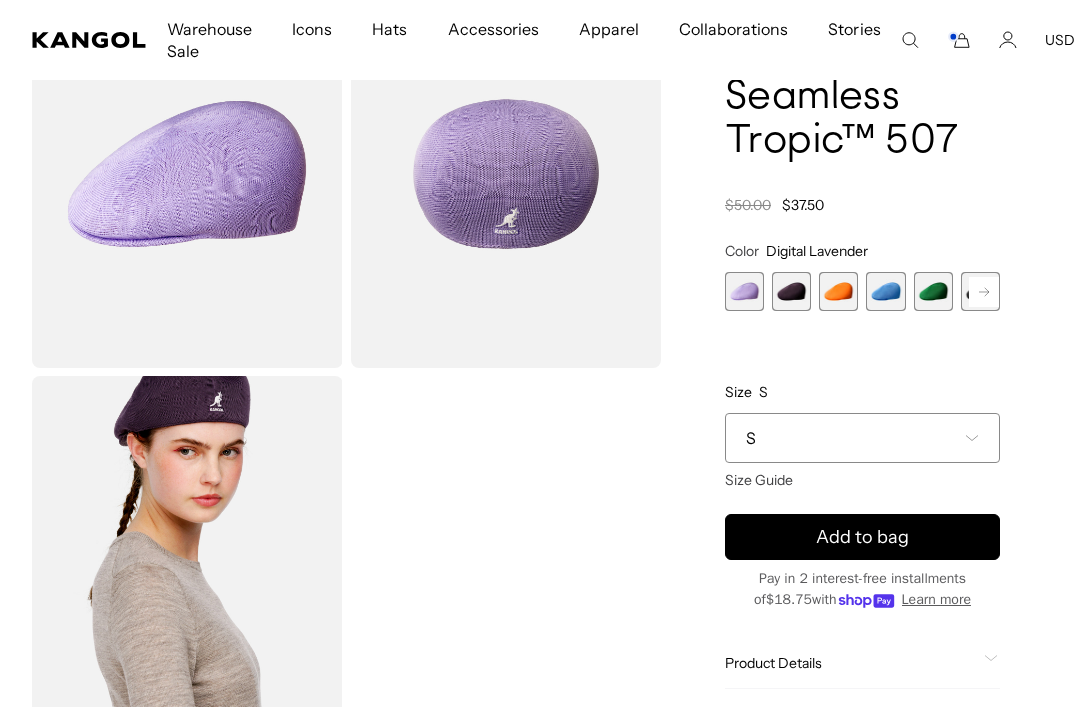 scroll, scrollTop: 278, scrollLeft: 0, axis: vertical 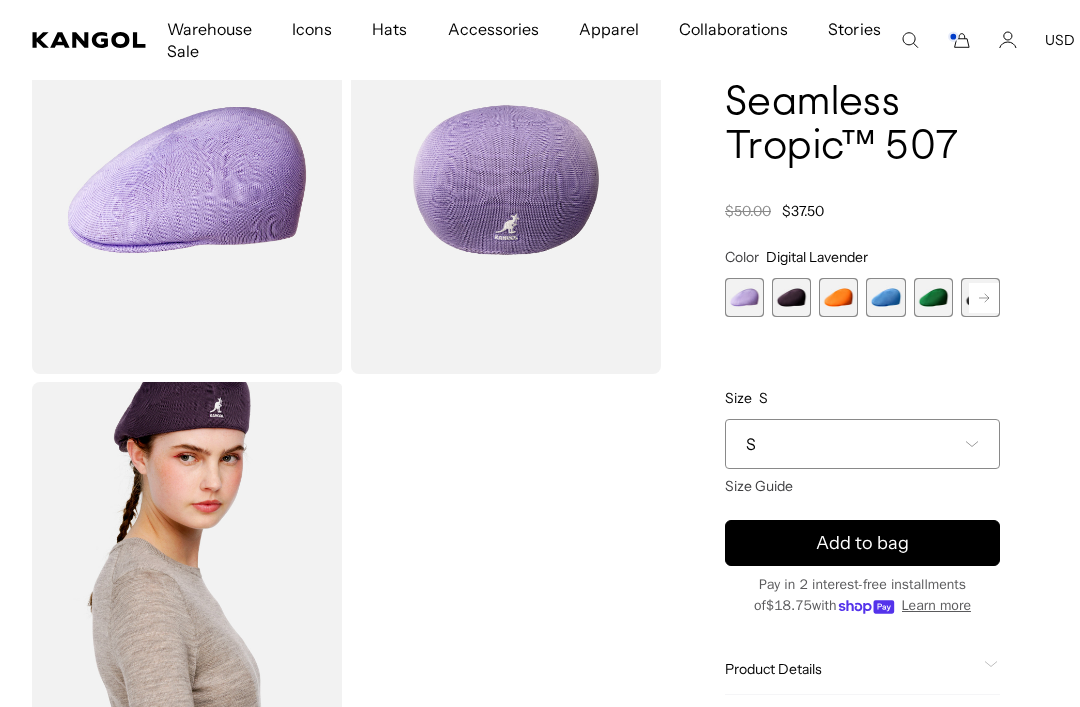 click on "S" at bounding box center [862, 444] 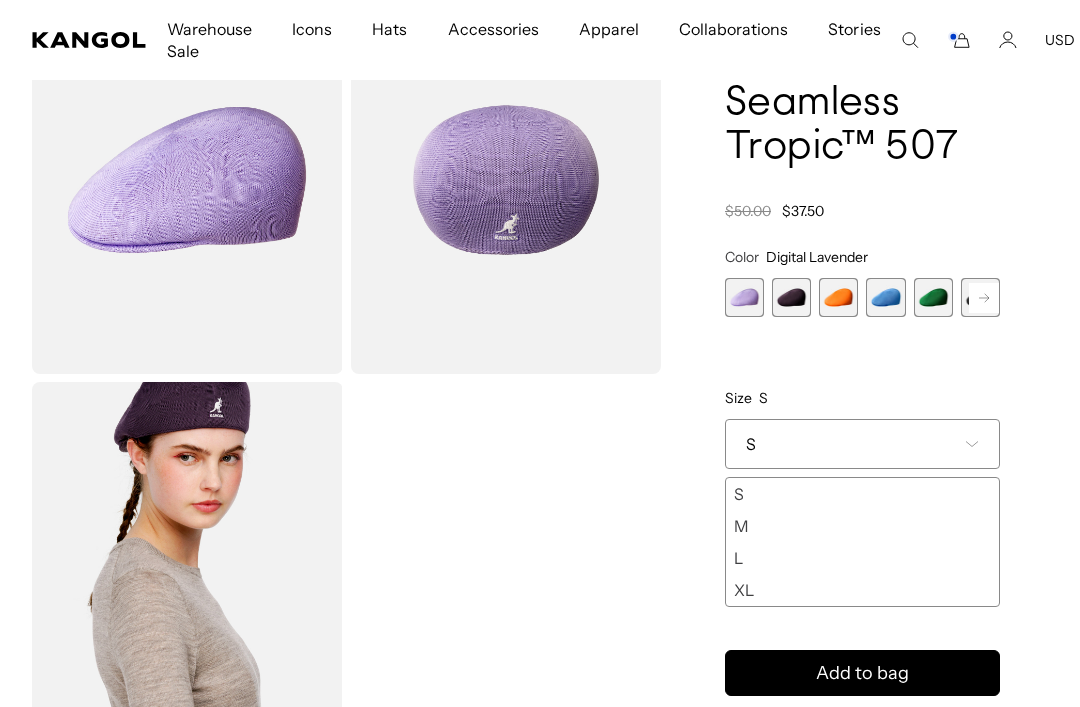 scroll, scrollTop: 0, scrollLeft: 412, axis: horizontal 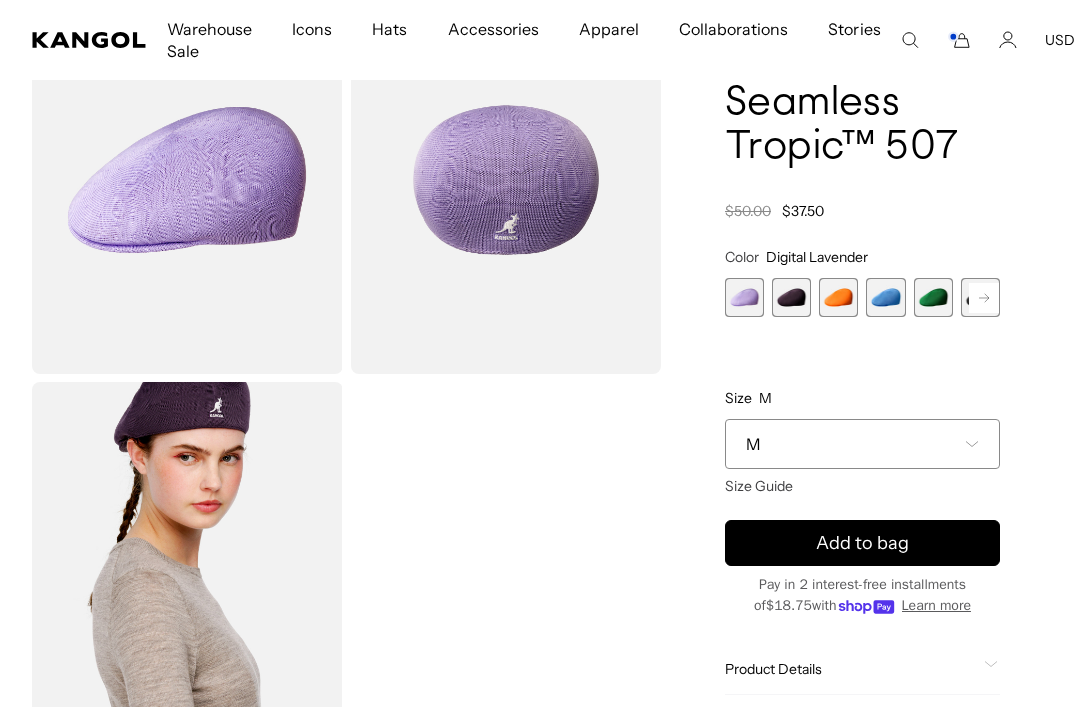 click at bounding box center [838, 297] 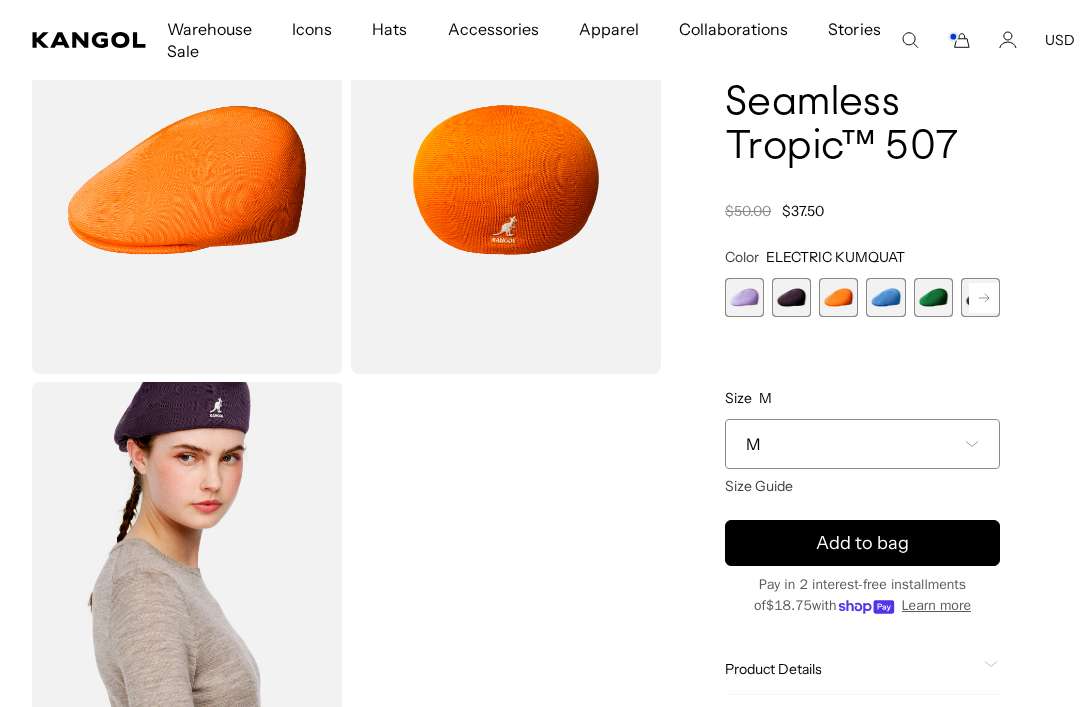 scroll, scrollTop: 0, scrollLeft: 0, axis: both 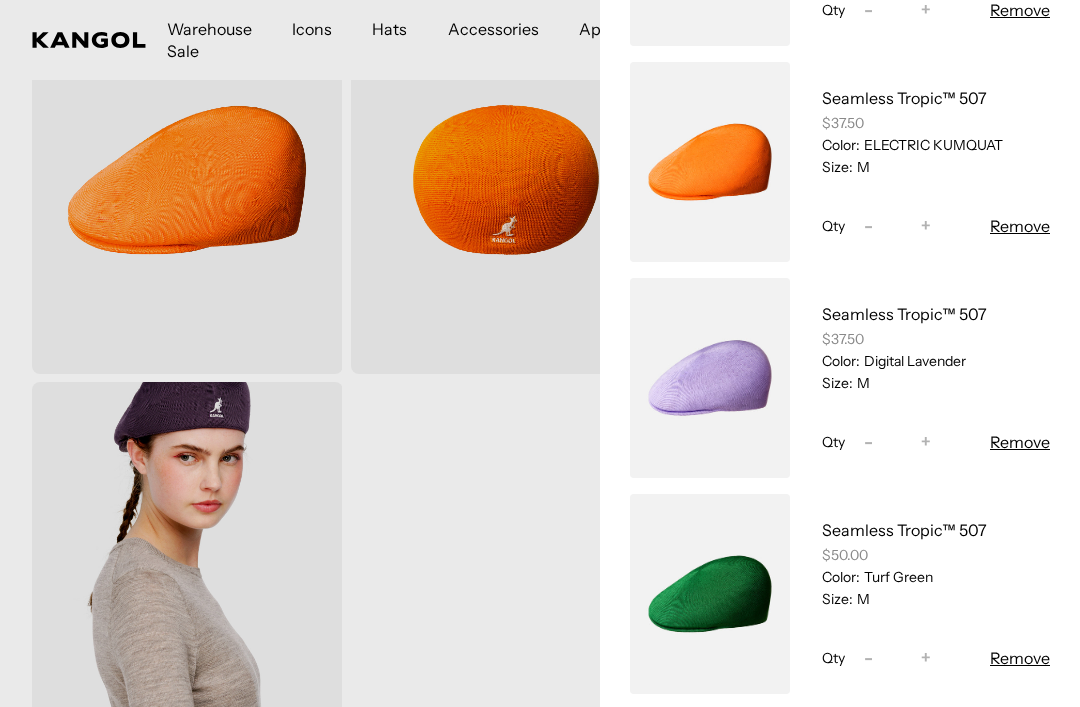 click on "Seamless Tropic™ 507
$37.50
Color:
Digital Lavender
Size:
M
Qty
Decrease quantity for Seamless Tropic™ 507
-
*
Increase quantity for Seamless Tropic™ 507
+
Remove" at bounding box center (920, 378) 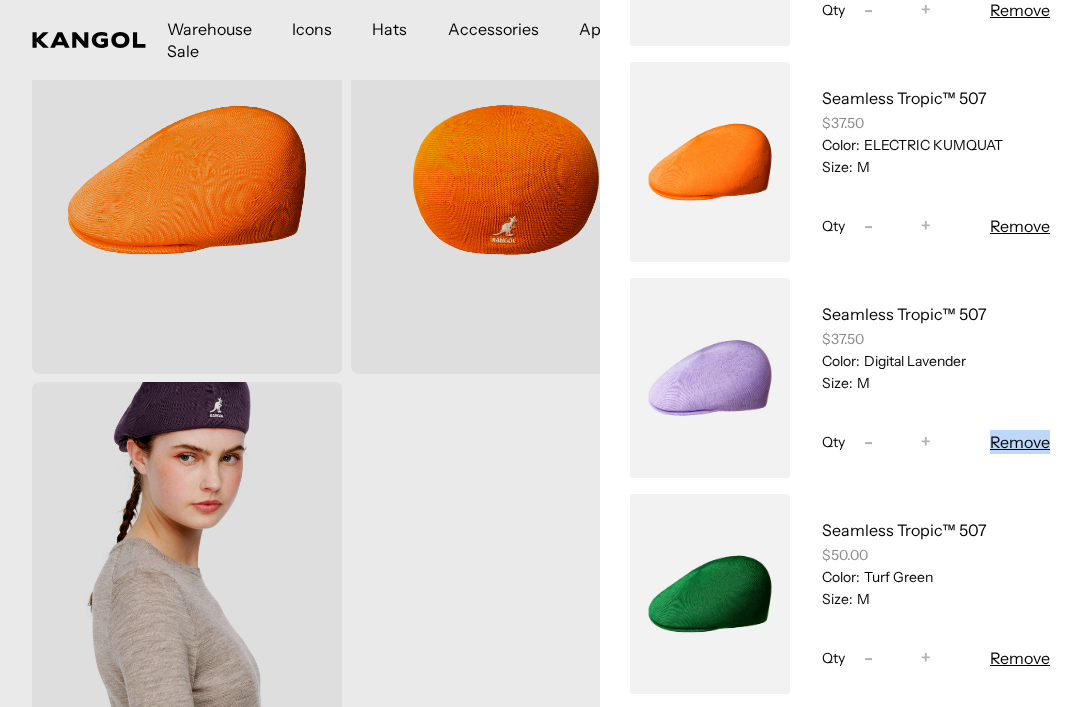scroll, scrollTop: 0, scrollLeft: 0, axis: both 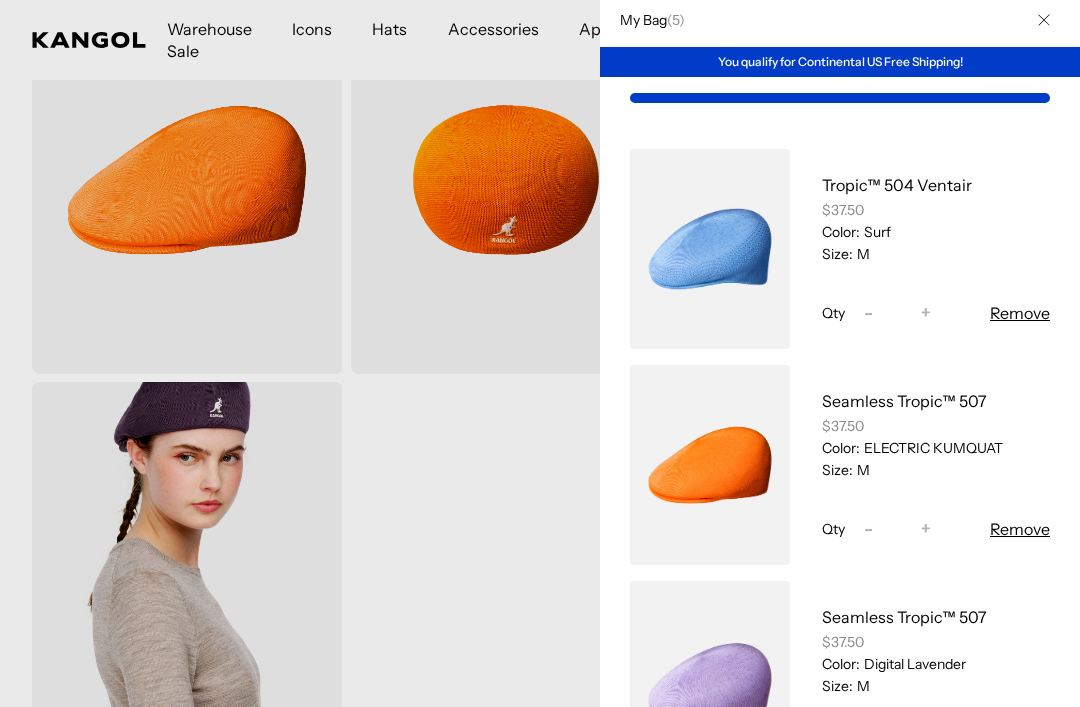 click on "Decrease quantity for Seamless Tropic™ 507
-" at bounding box center [868, 529] 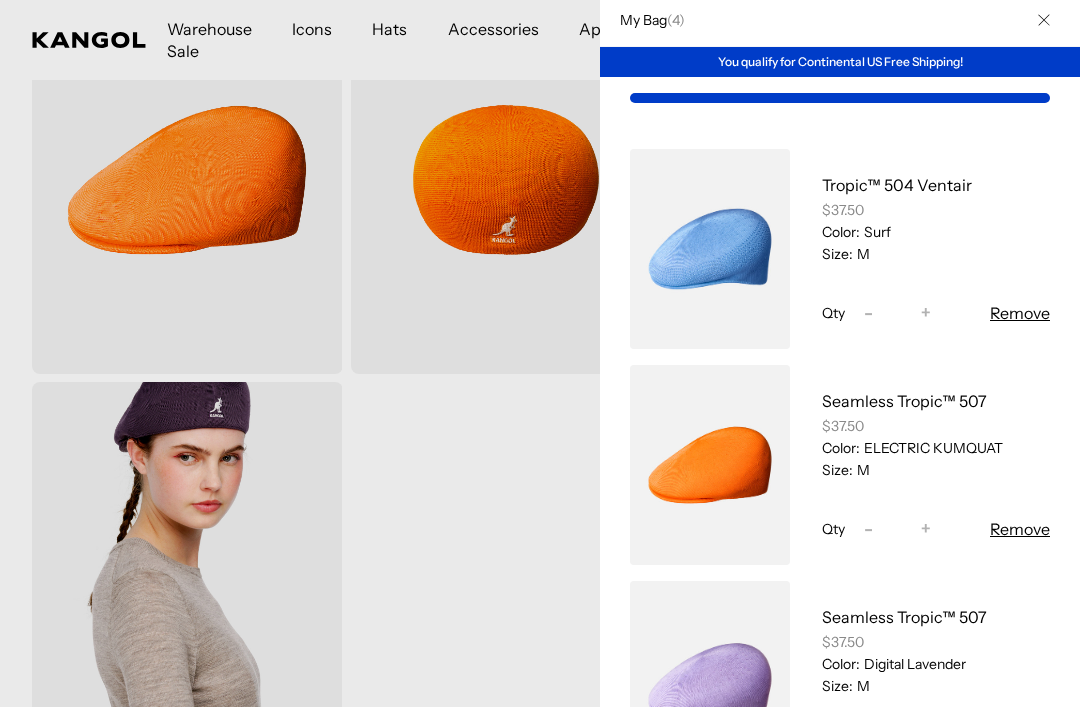 scroll, scrollTop: 0, scrollLeft: 412, axis: horizontal 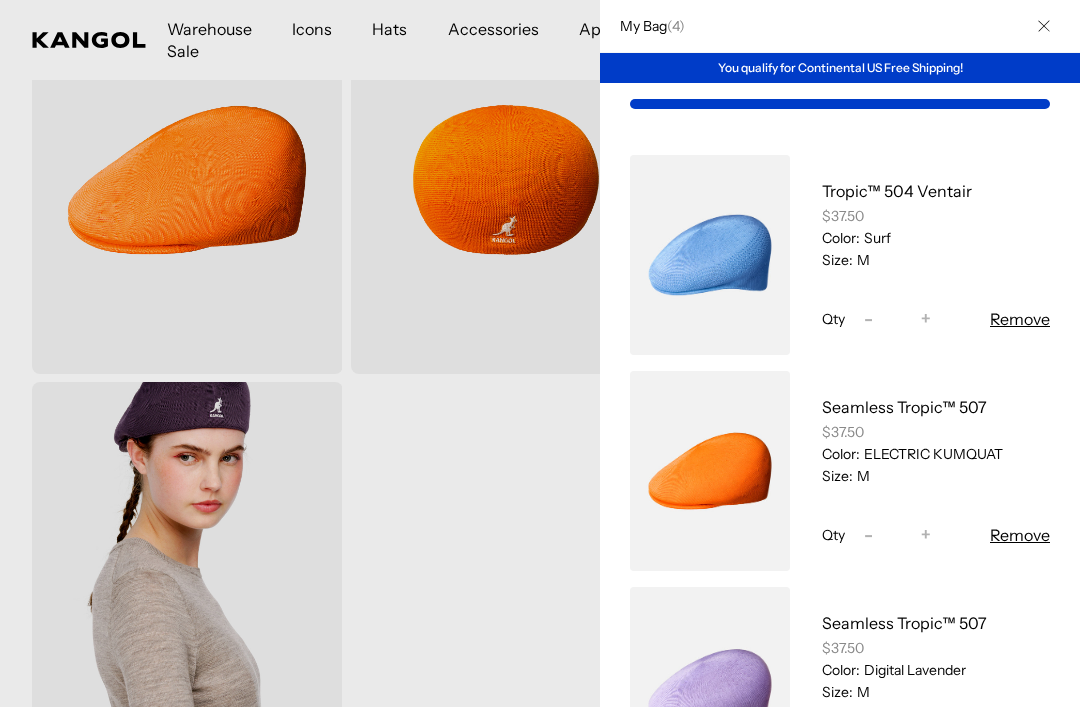 click at bounding box center [1044, 26] 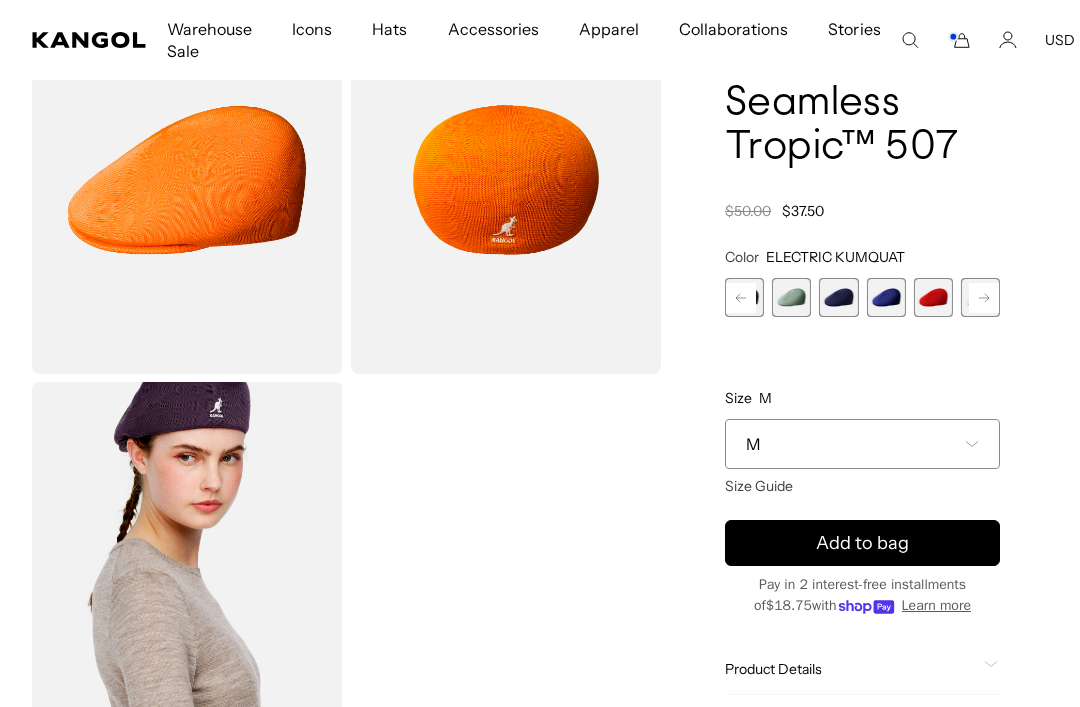 scroll, scrollTop: 0, scrollLeft: 0, axis: both 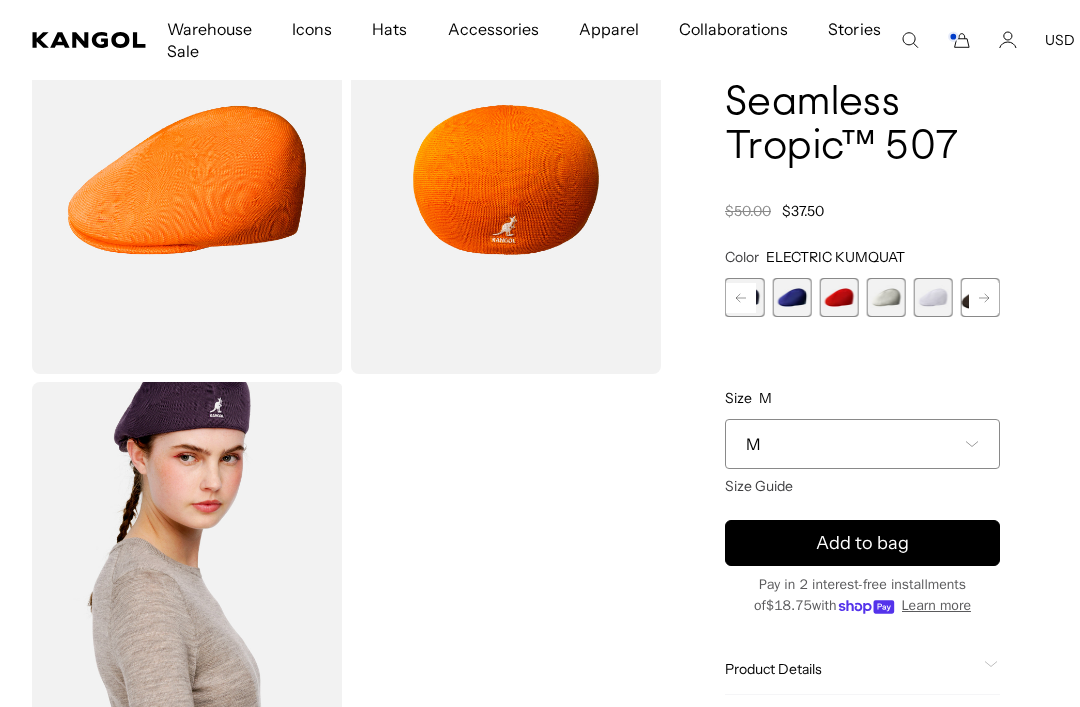 click on "Color
ELECTRIC KUMQUAT
Previous
Next
Digital Lavender
Variant sold out or unavailable
DEEP PLUM
Variant sold out or unavailable
ELECTRIC KUMQUAT
Variant sold out or unavailable
Surf
Variant sold out or unavailable
Turf Green
Variant sold out or unavailable
Black" at bounding box center (862, 362) 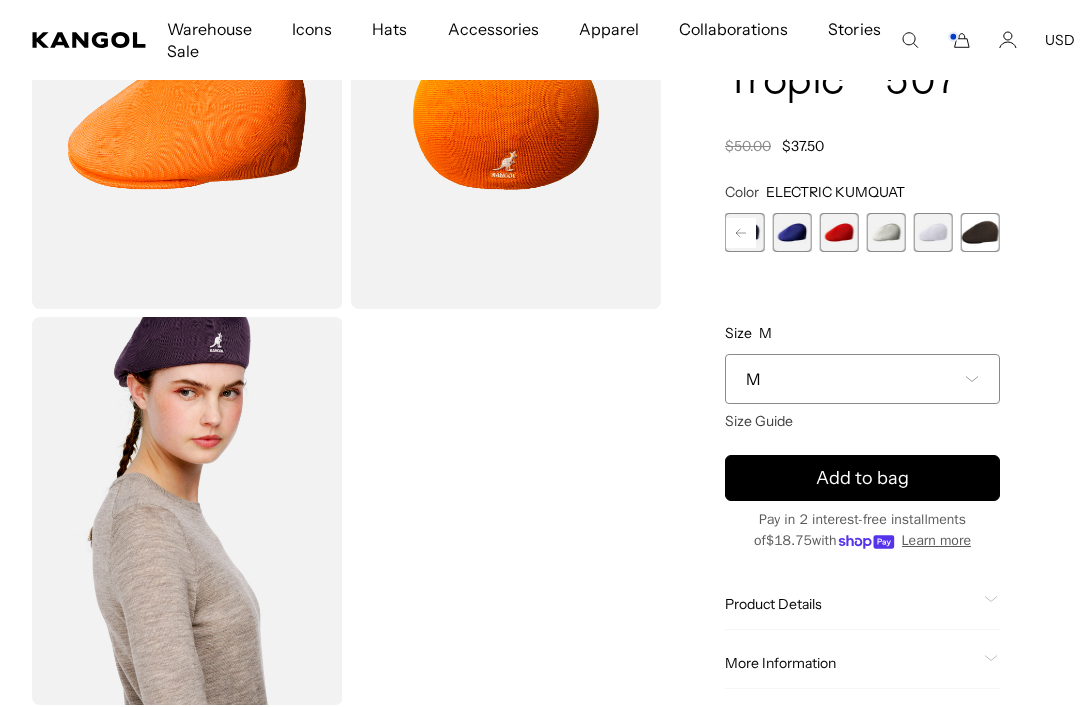 scroll, scrollTop: 243, scrollLeft: 0, axis: vertical 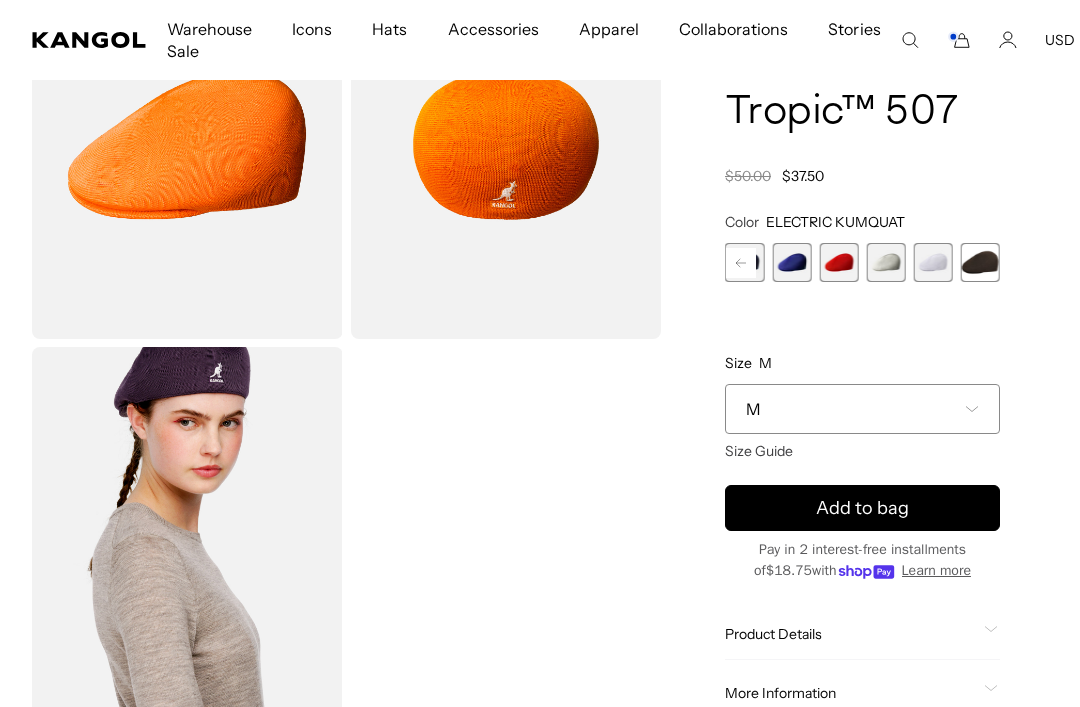 click on "Add to bag" at bounding box center (862, 508) 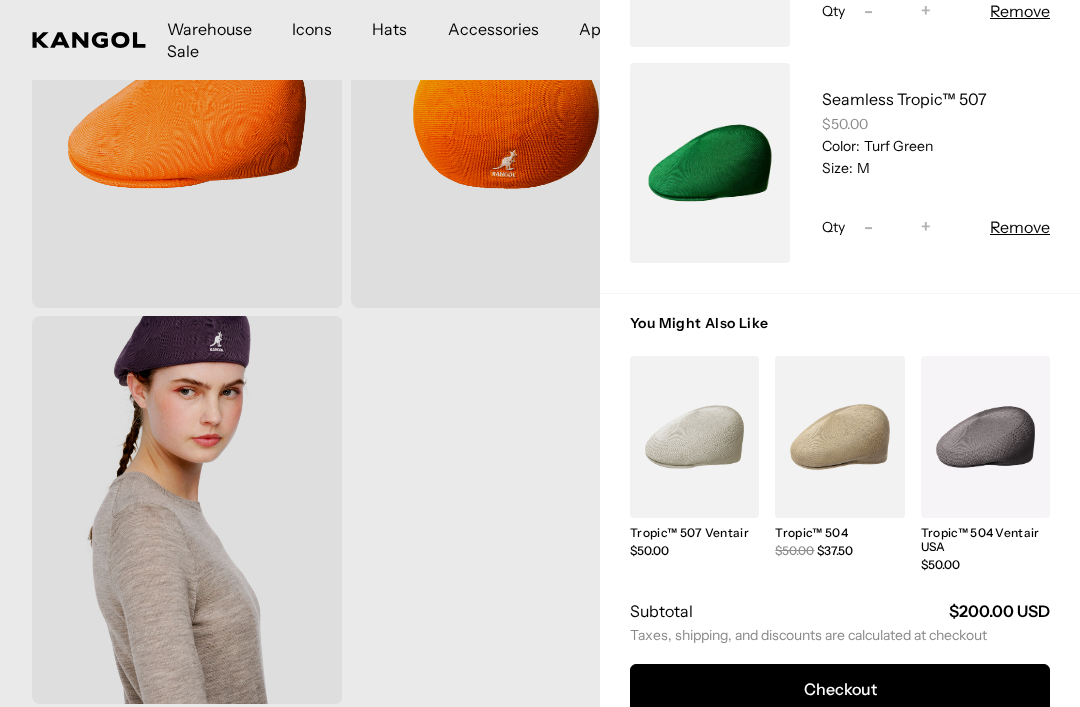click on "Checkout" at bounding box center (840, 689) 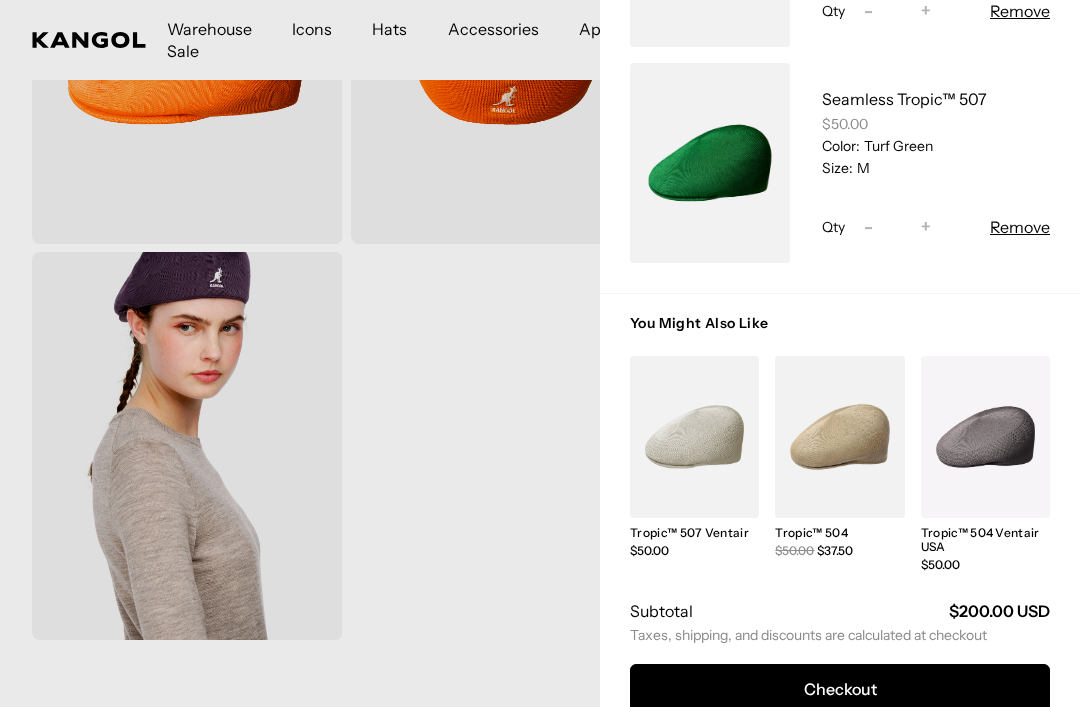 scroll, scrollTop: 0, scrollLeft: 412, axis: horizontal 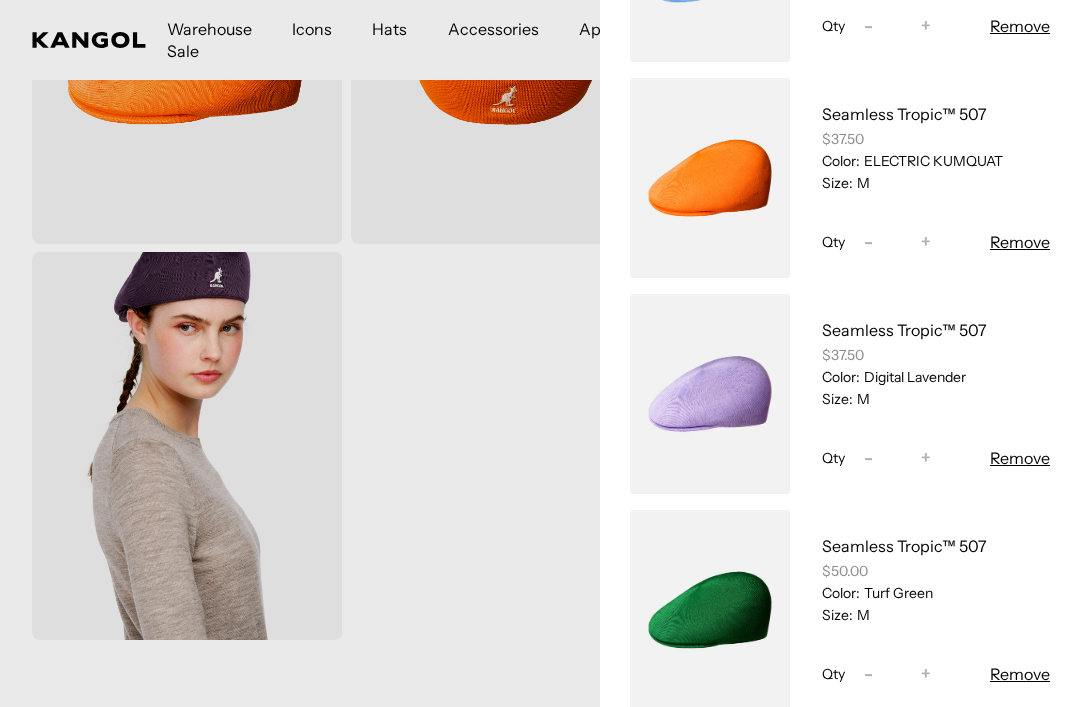 click on "Decrease quantity for Seamless Tropic™ 507
-" at bounding box center (868, 242) 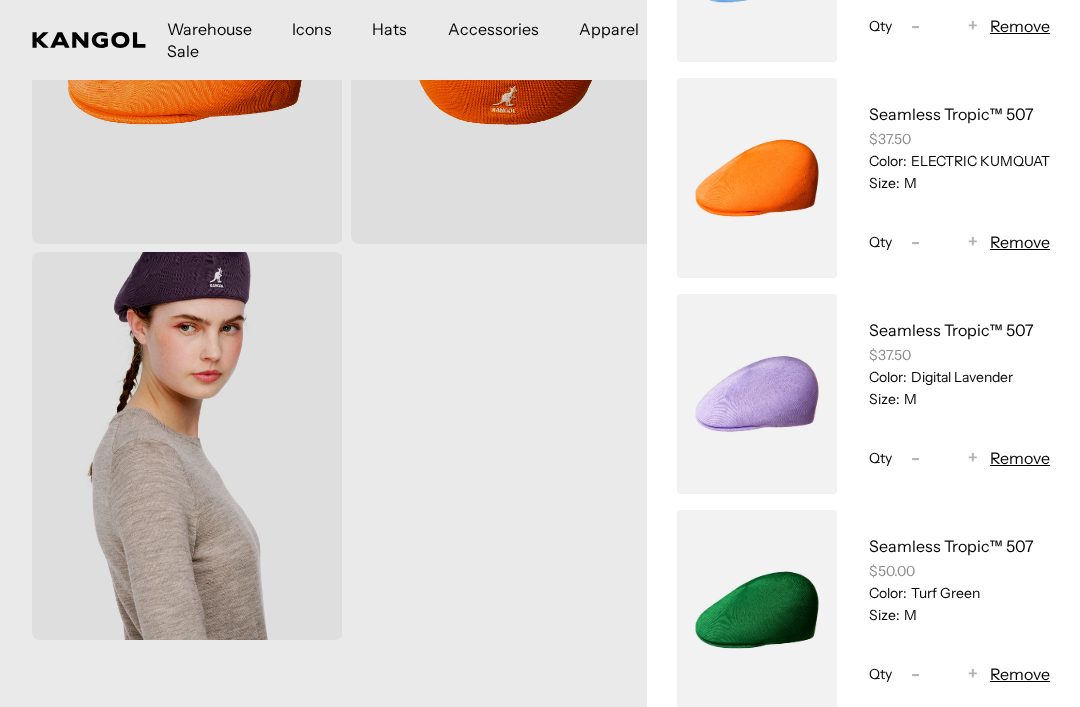 scroll, scrollTop: 0, scrollLeft: 0, axis: both 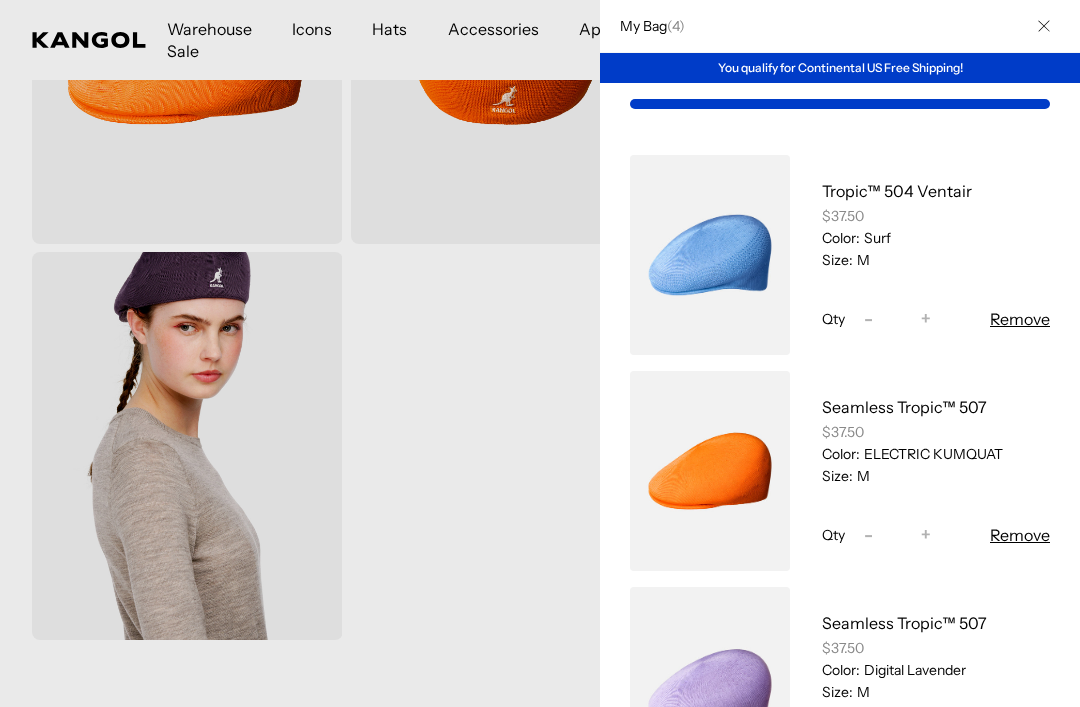click on "My Bag
( 4 )" at bounding box center (840, 26) 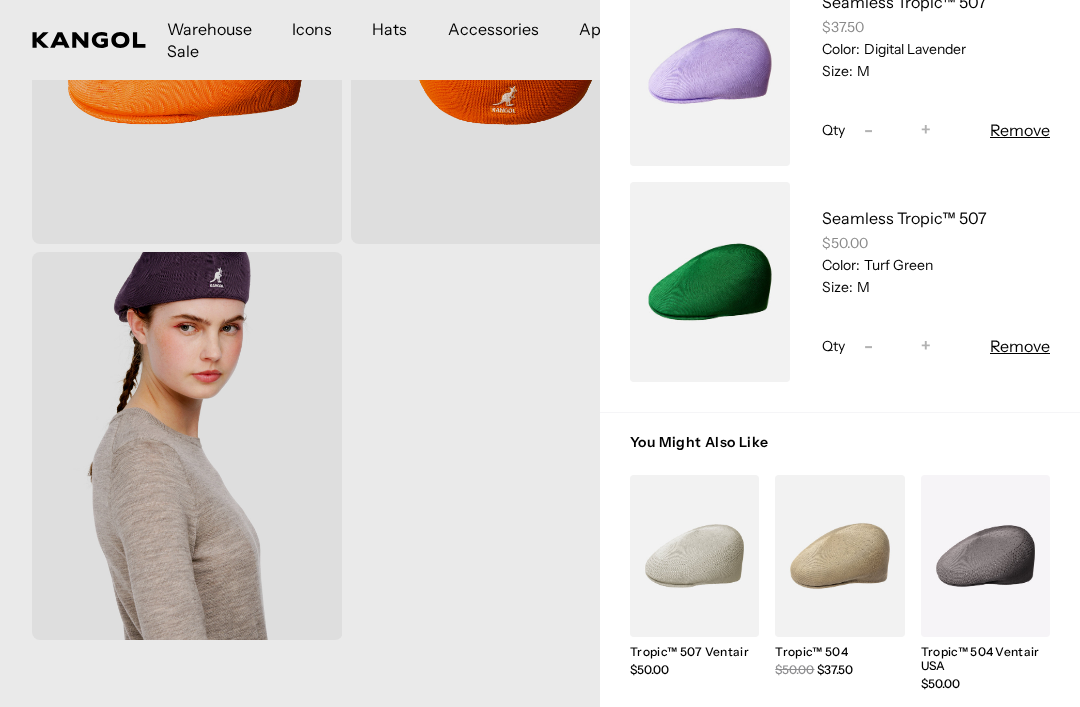 scroll, scrollTop: 688, scrollLeft: 0, axis: vertical 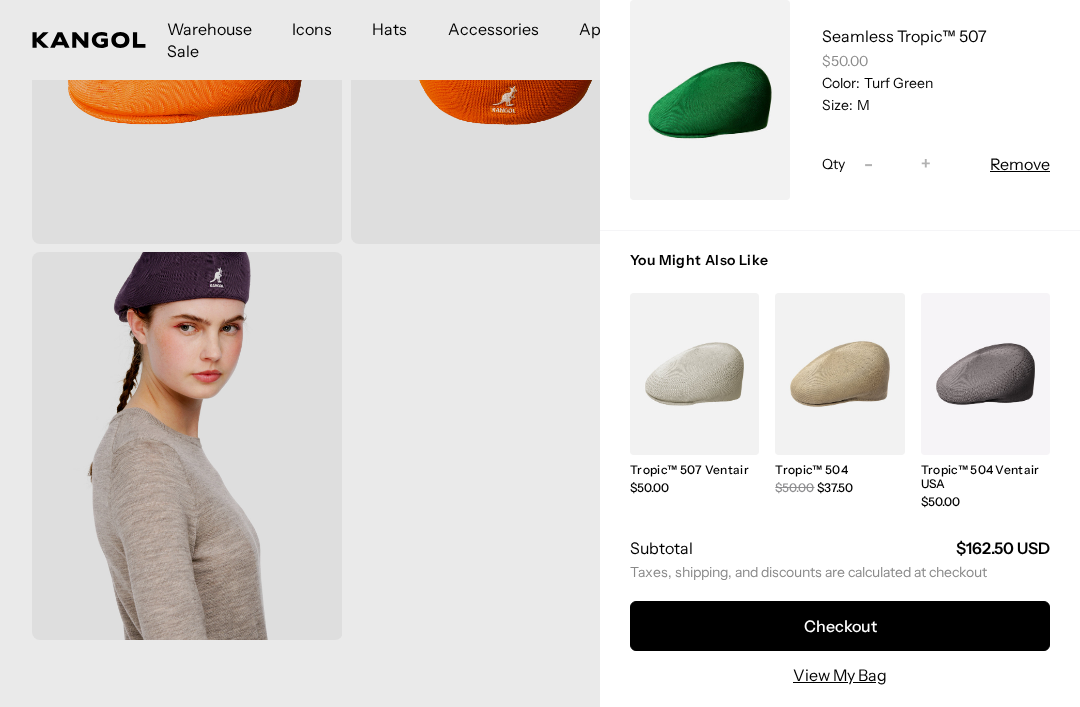 click on "Checkout" at bounding box center [840, 626] 